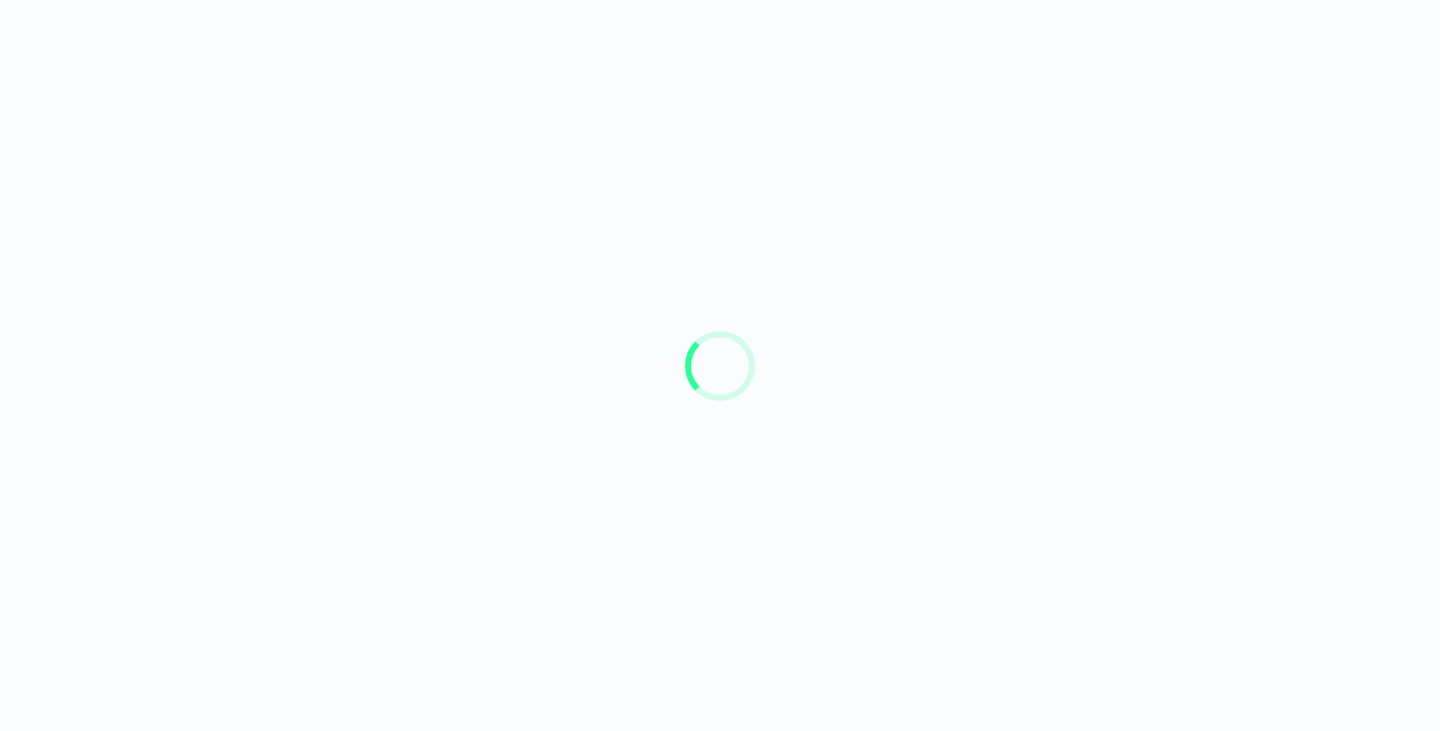 scroll, scrollTop: 0, scrollLeft: 0, axis: both 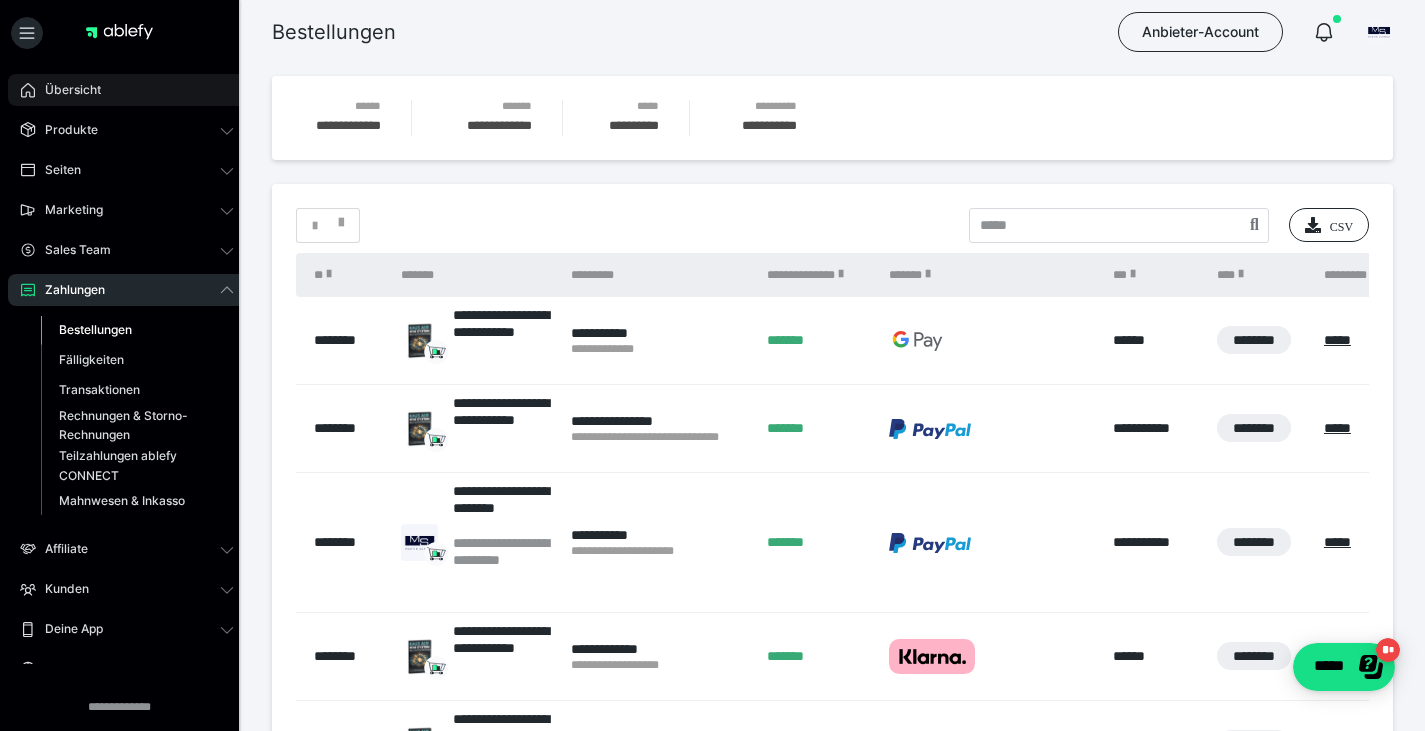 click on "Übersicht" at bounding box center (66, 90) 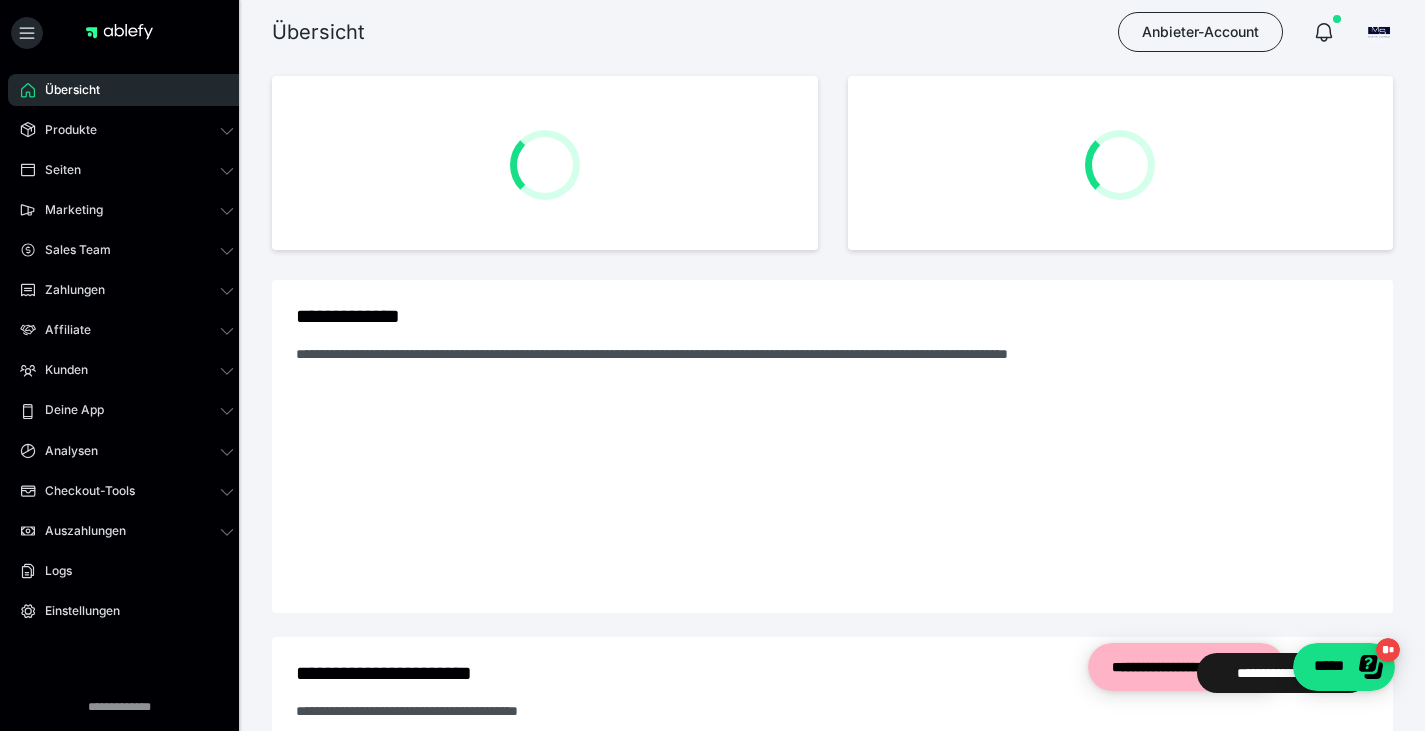 scroll, scrollTop: 0, scrollLeft: 0, axis: both 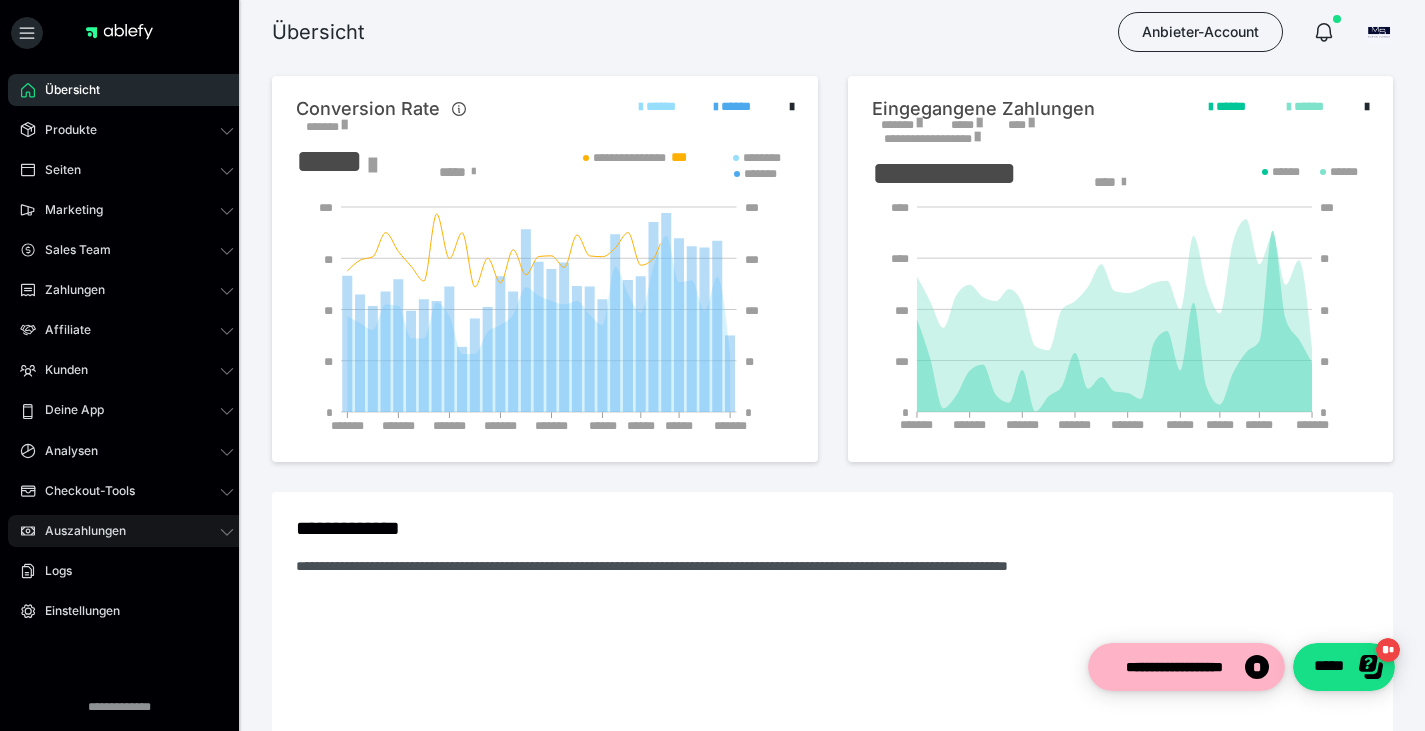 click on "Auszahlungen" at bounding box center [127, 531] 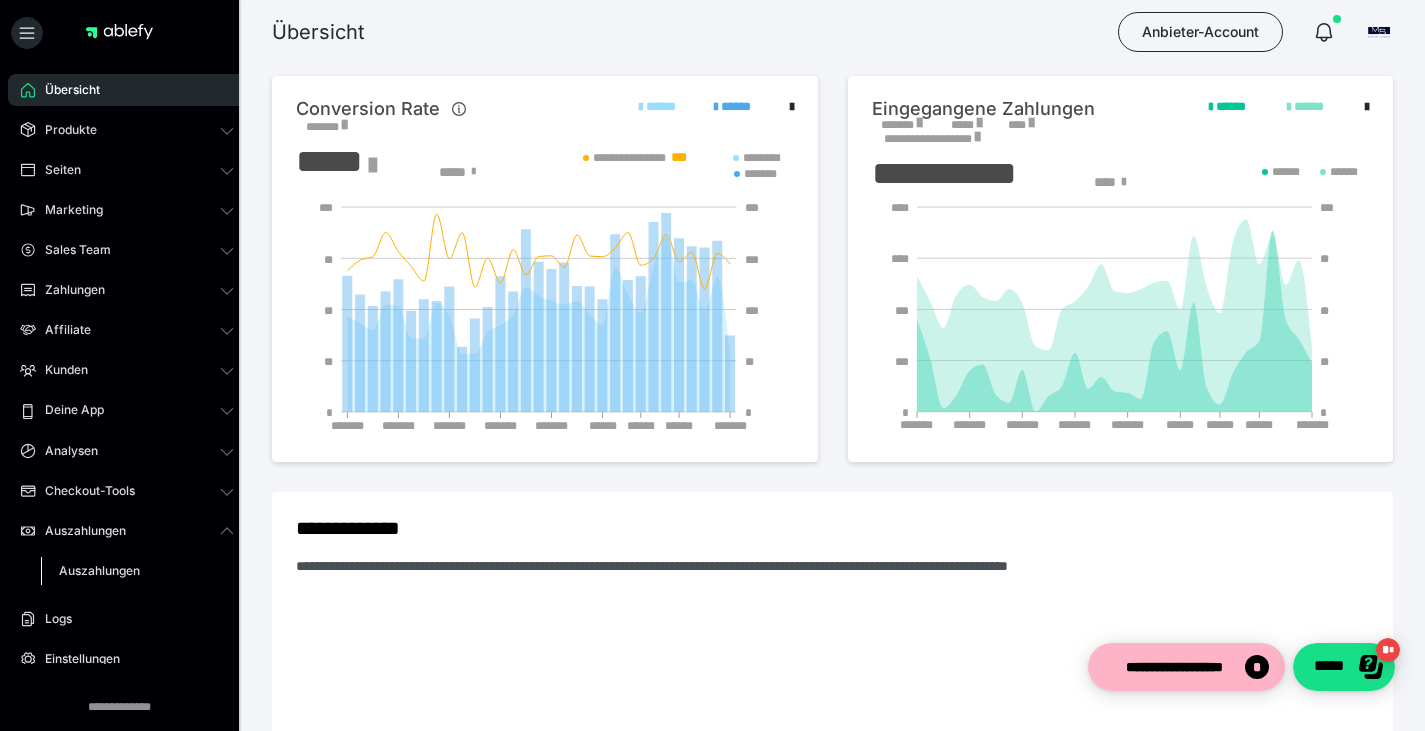 click on "Auszahlungen" at bounding box center (137, 571) 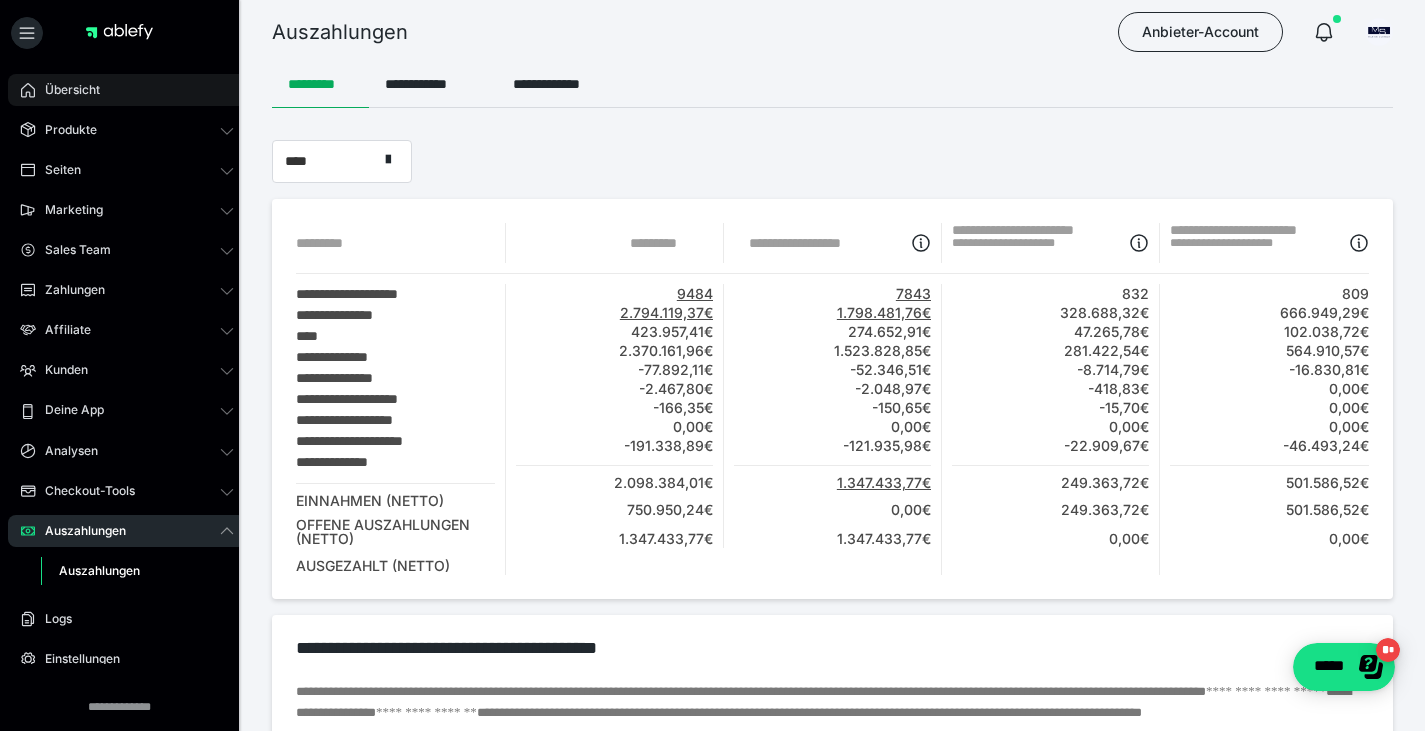 click on "Übersicht" at bounding box center [65, 90] 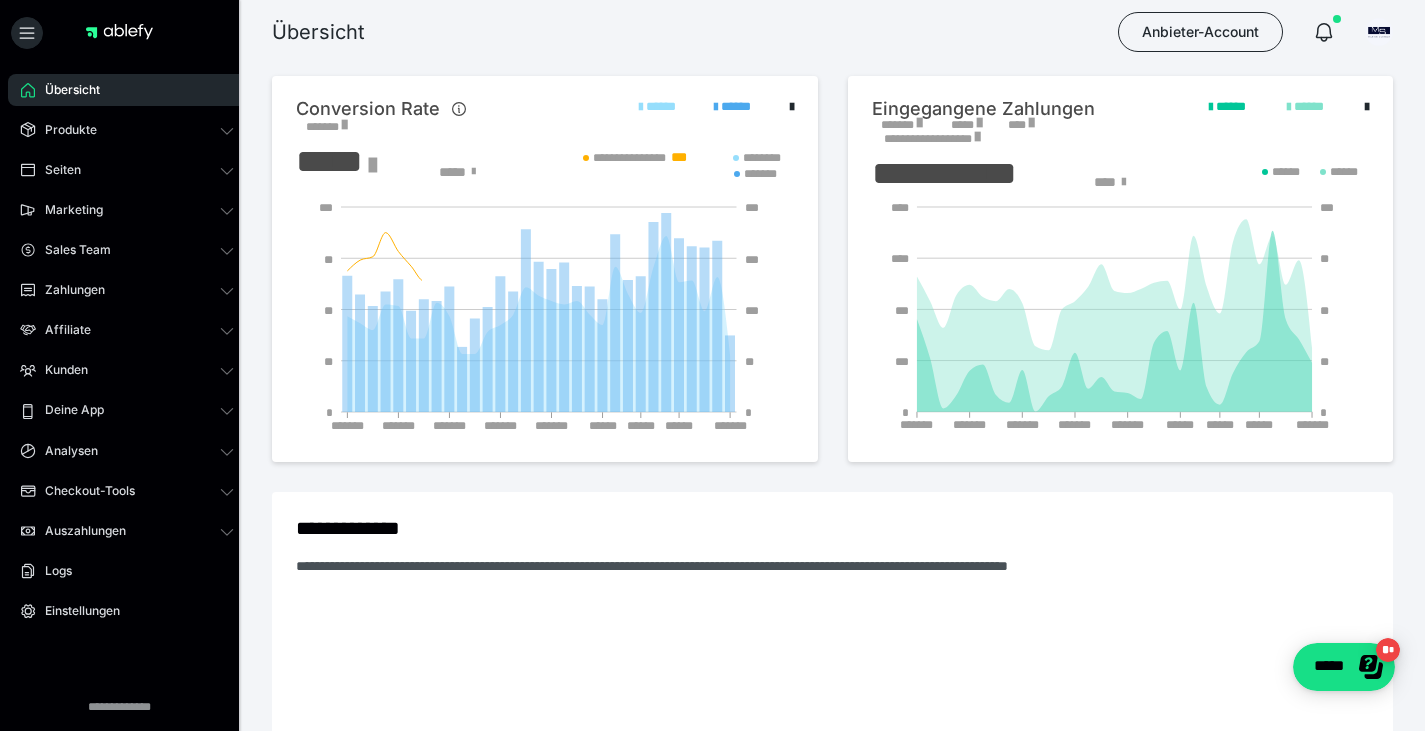 scroll, scrollTop: 0, scrollLeft: 0, axis: both 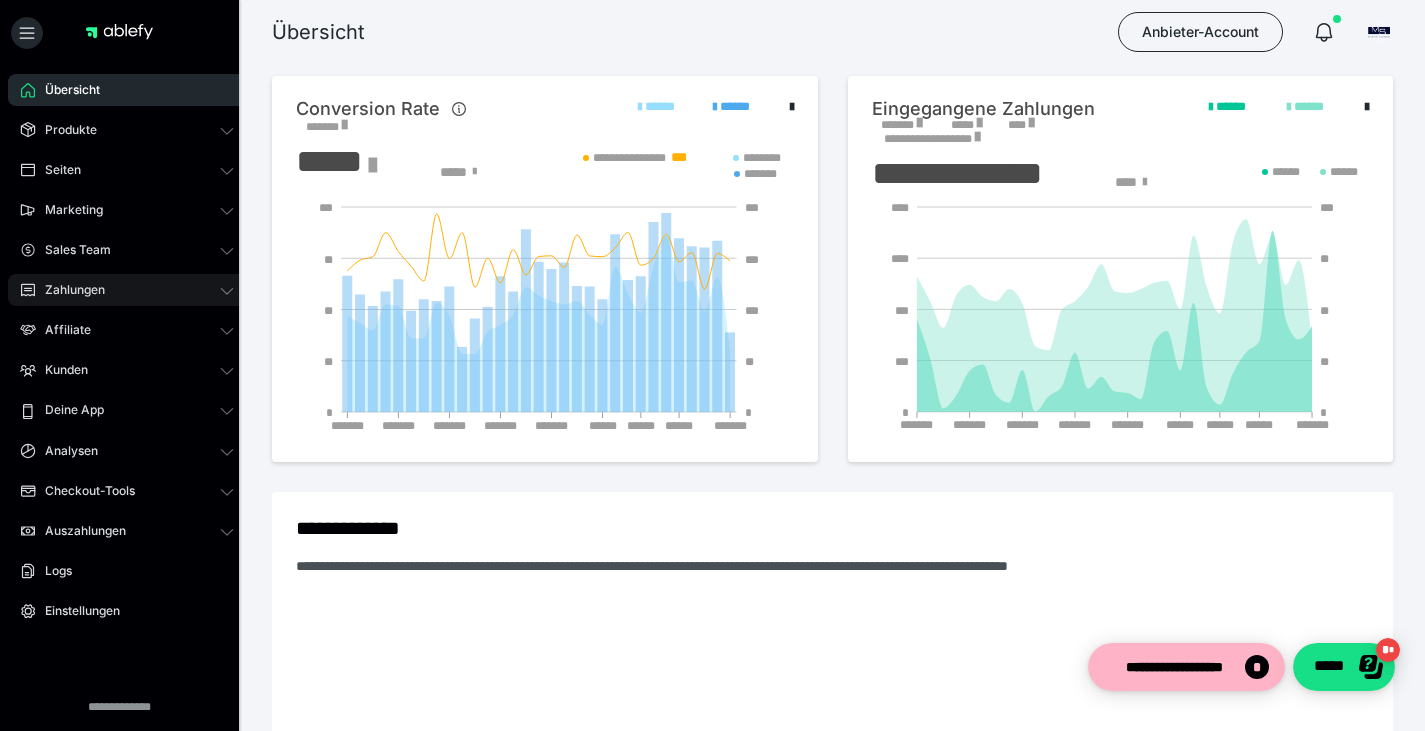 click on "Zahlungen" at bounding box center (68, 290) 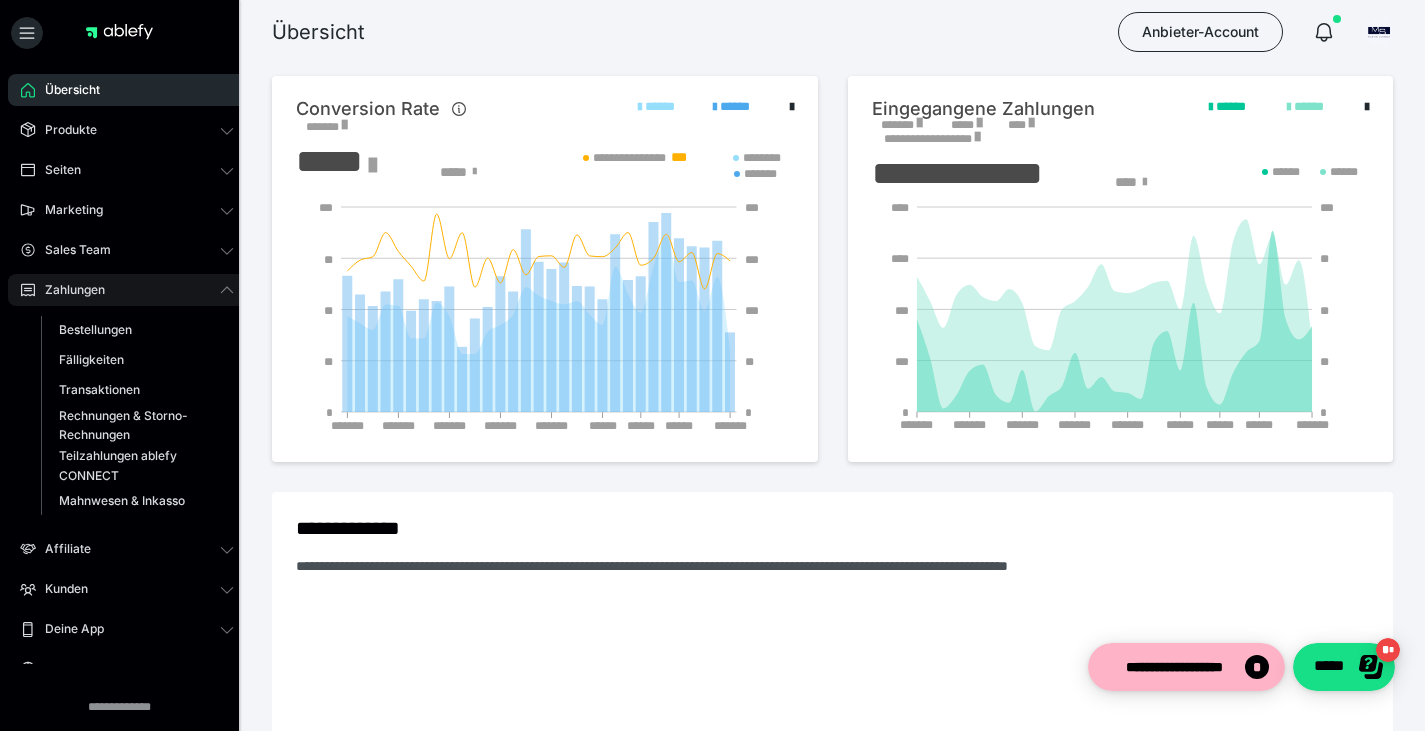 click on "Zahlungen" at bounding box center [127, 290] 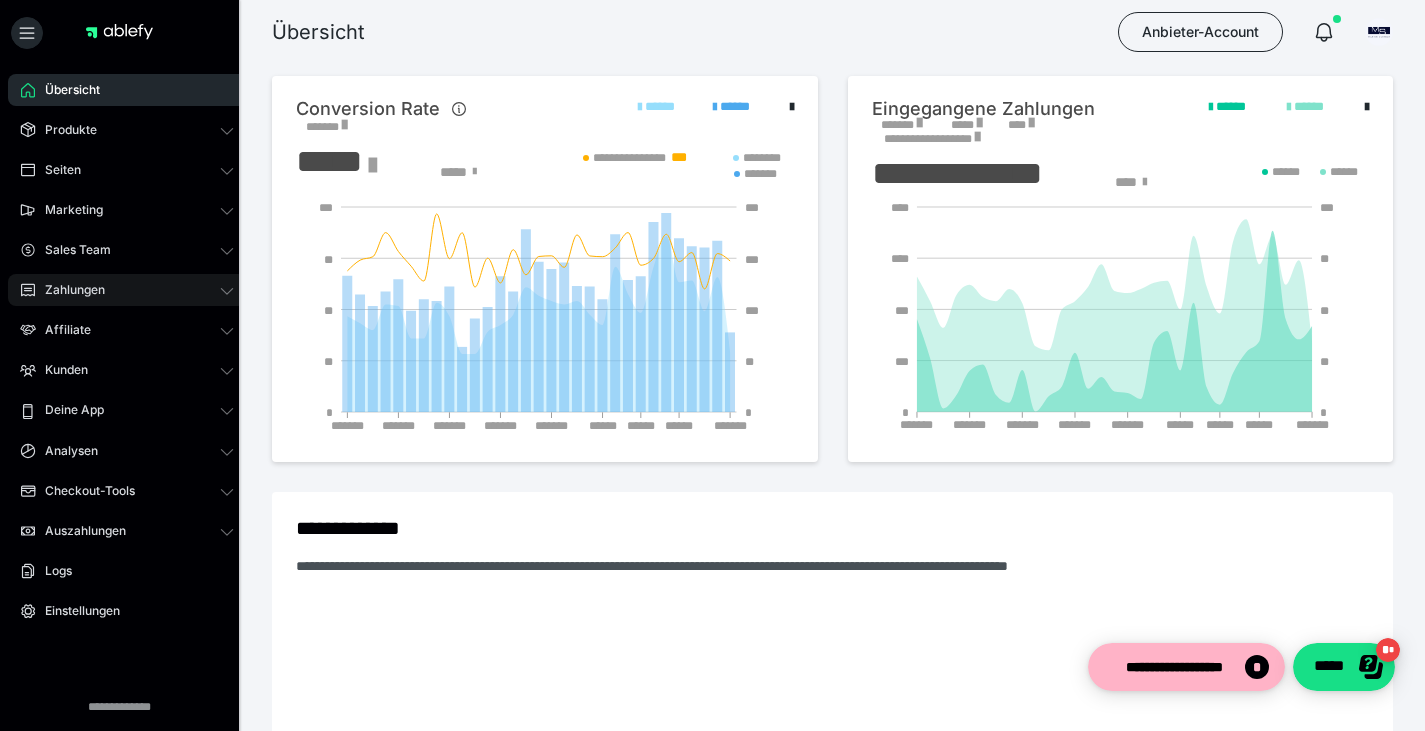 click on "Zahlungen" at bounding box center [68, 290] 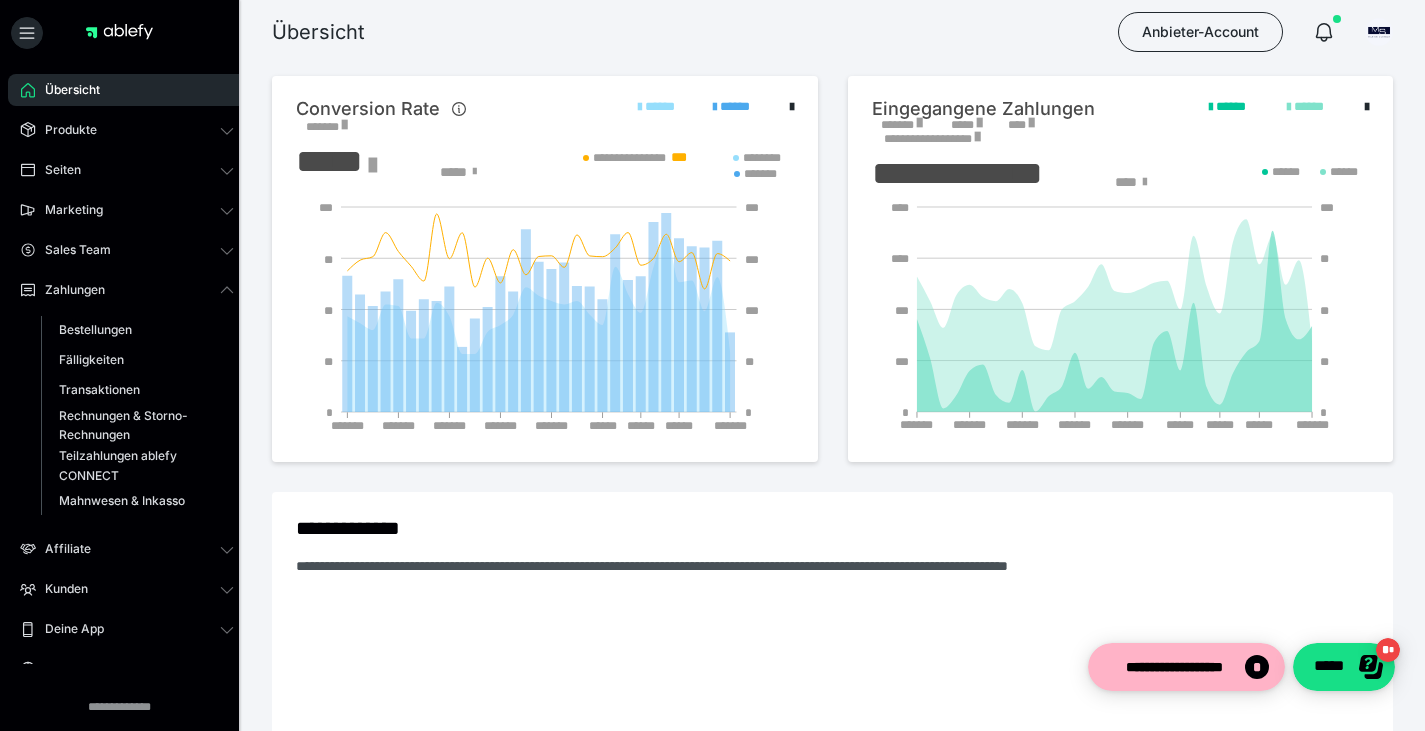 click on "Zahlungen Bestellungen Fälligkeiten Transaktionen Rechnungen & Storno-Rechnungen Teilzahlungen ablefy CONNECT Mahnwesen & Inkasso" at bounding box center [127, 399] 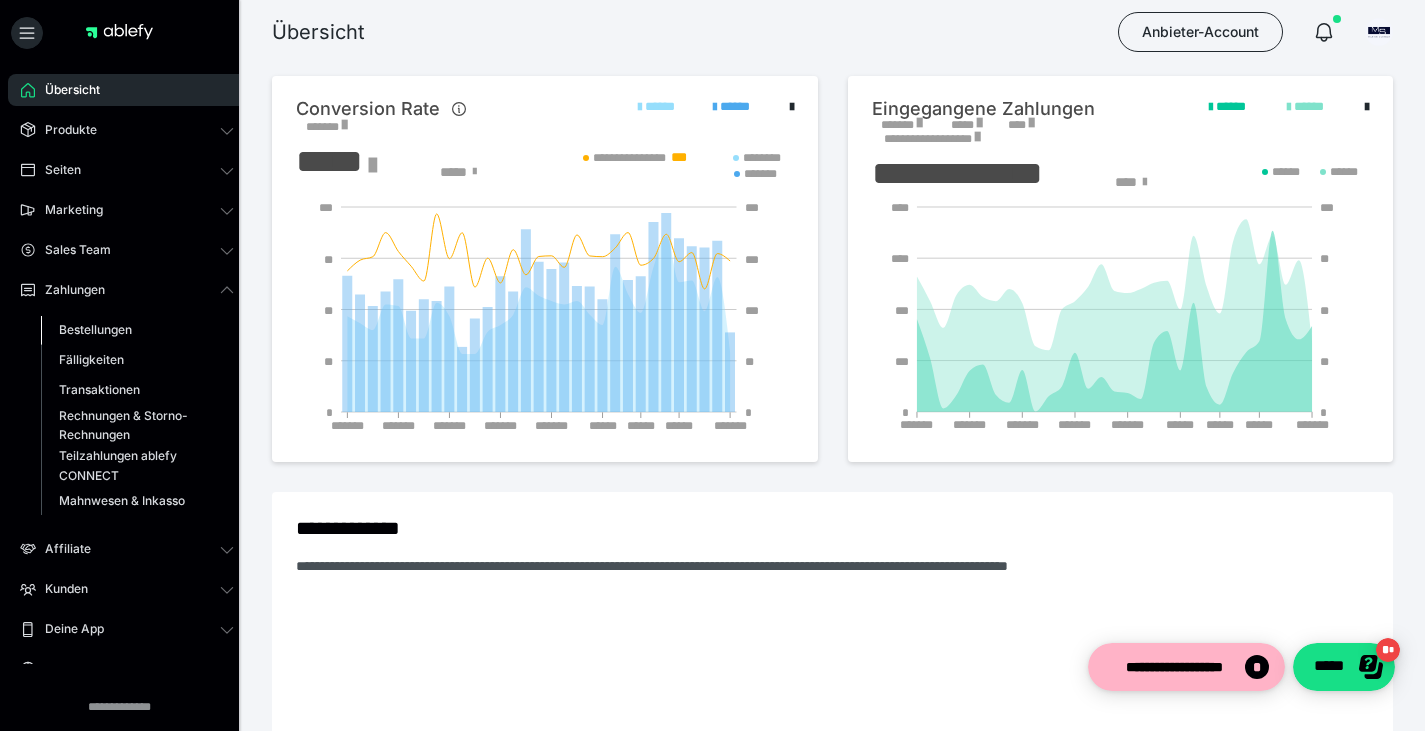 click on "Bestellungen" at bounding box center [95, 329] 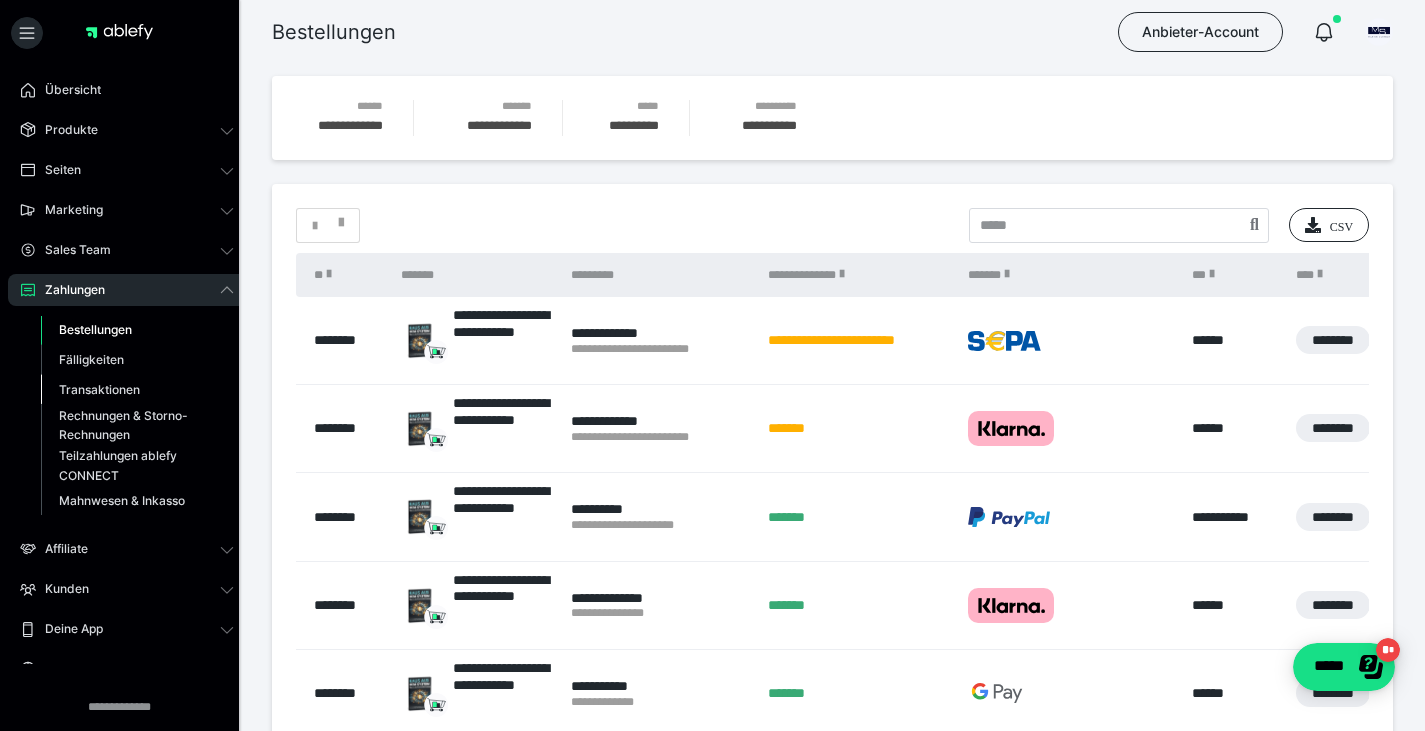 click on "Transaktionen" at bounding box center (99, 389) 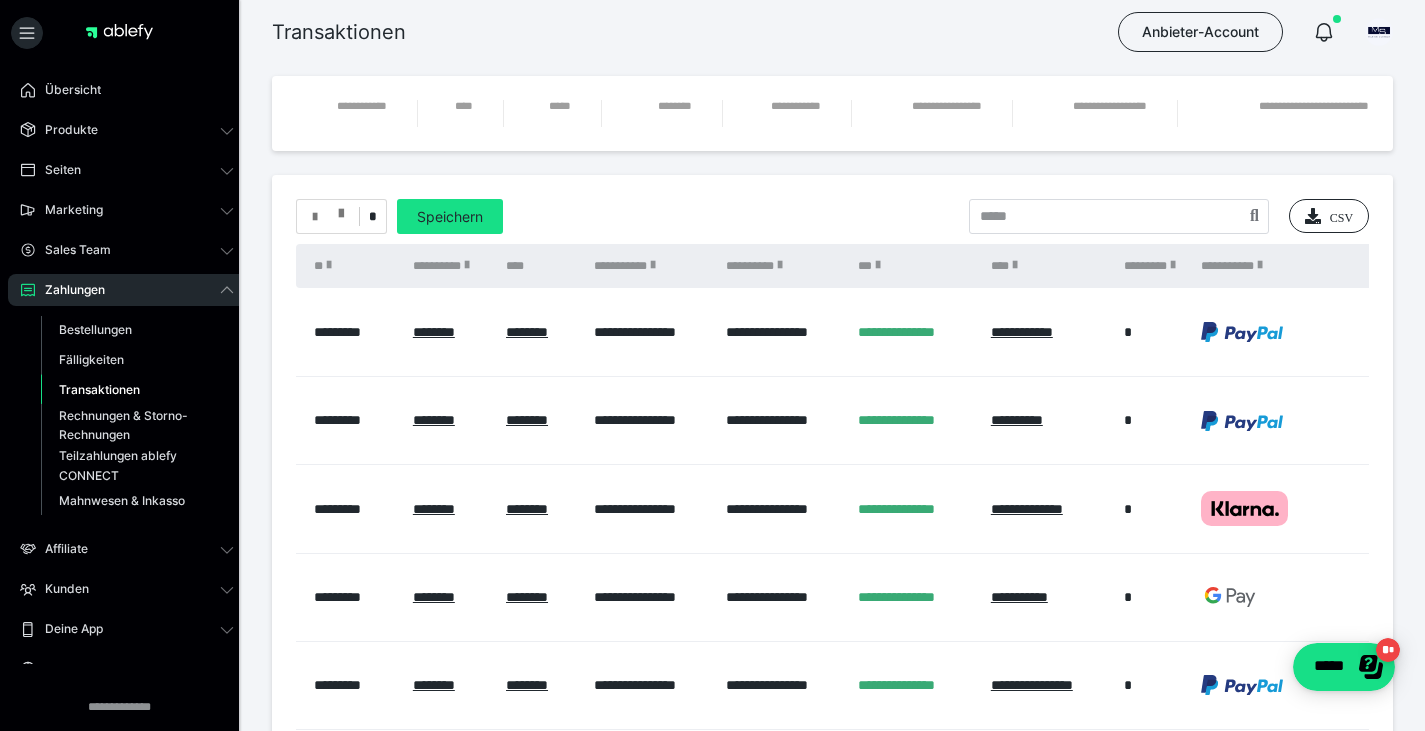 click at bounding box center (341, 209) 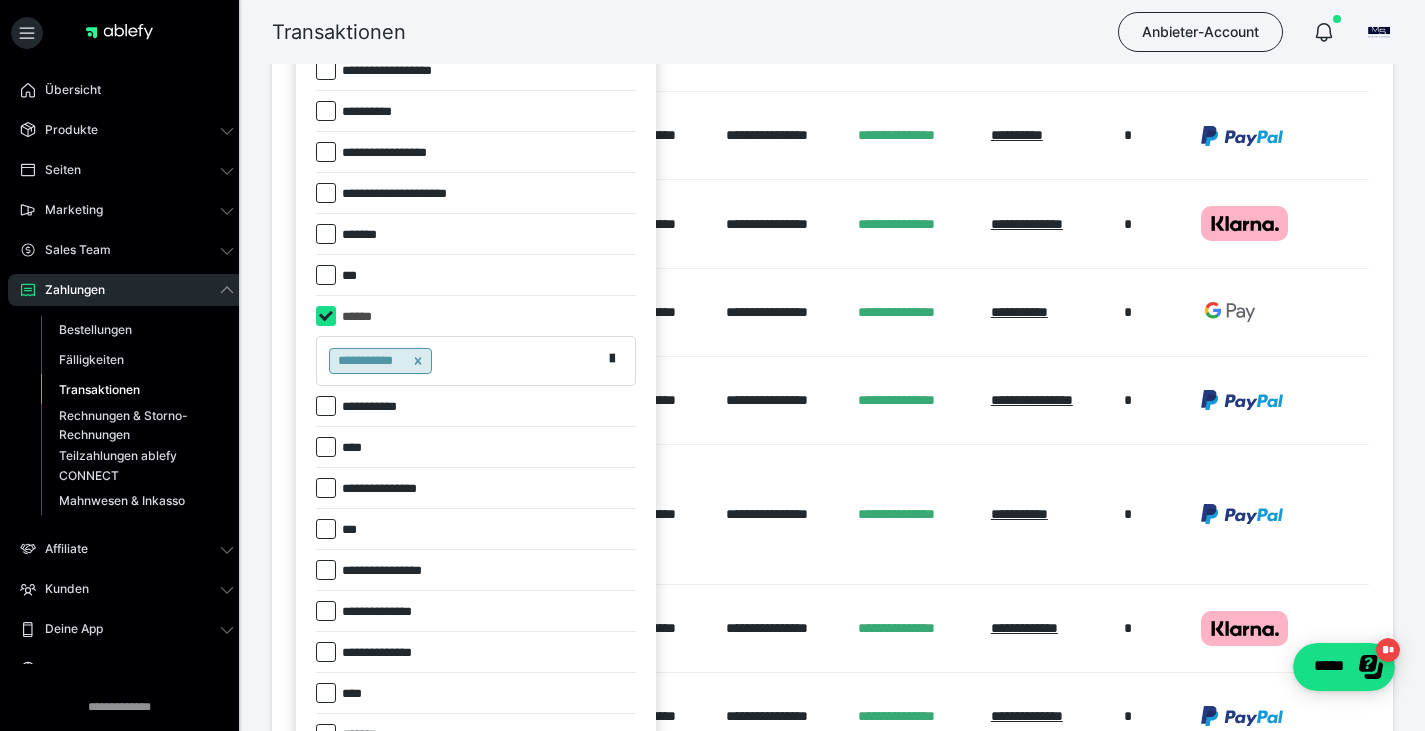 scroll, scrollTop: 317, scrollLeft: 0, axis: vertical 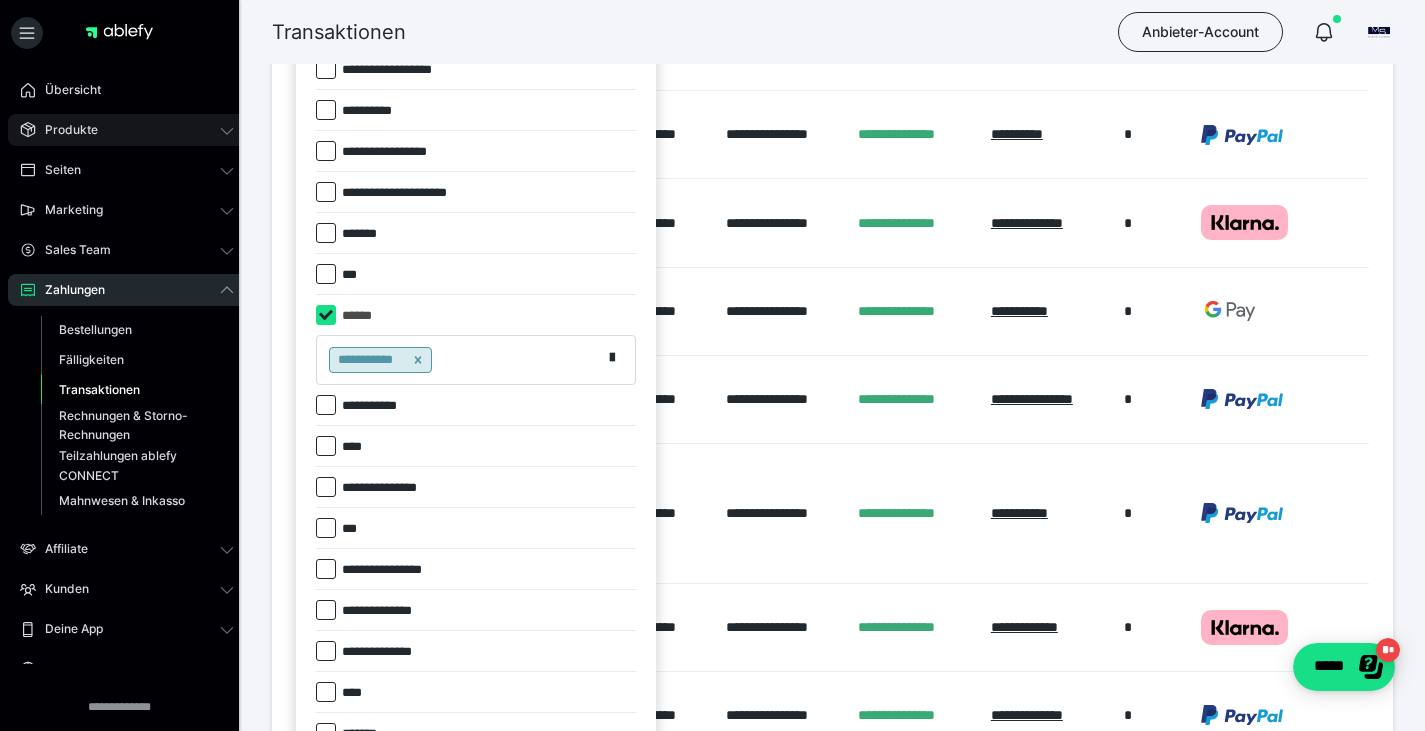 click on "Produkte" at bounding box center [127, 130] 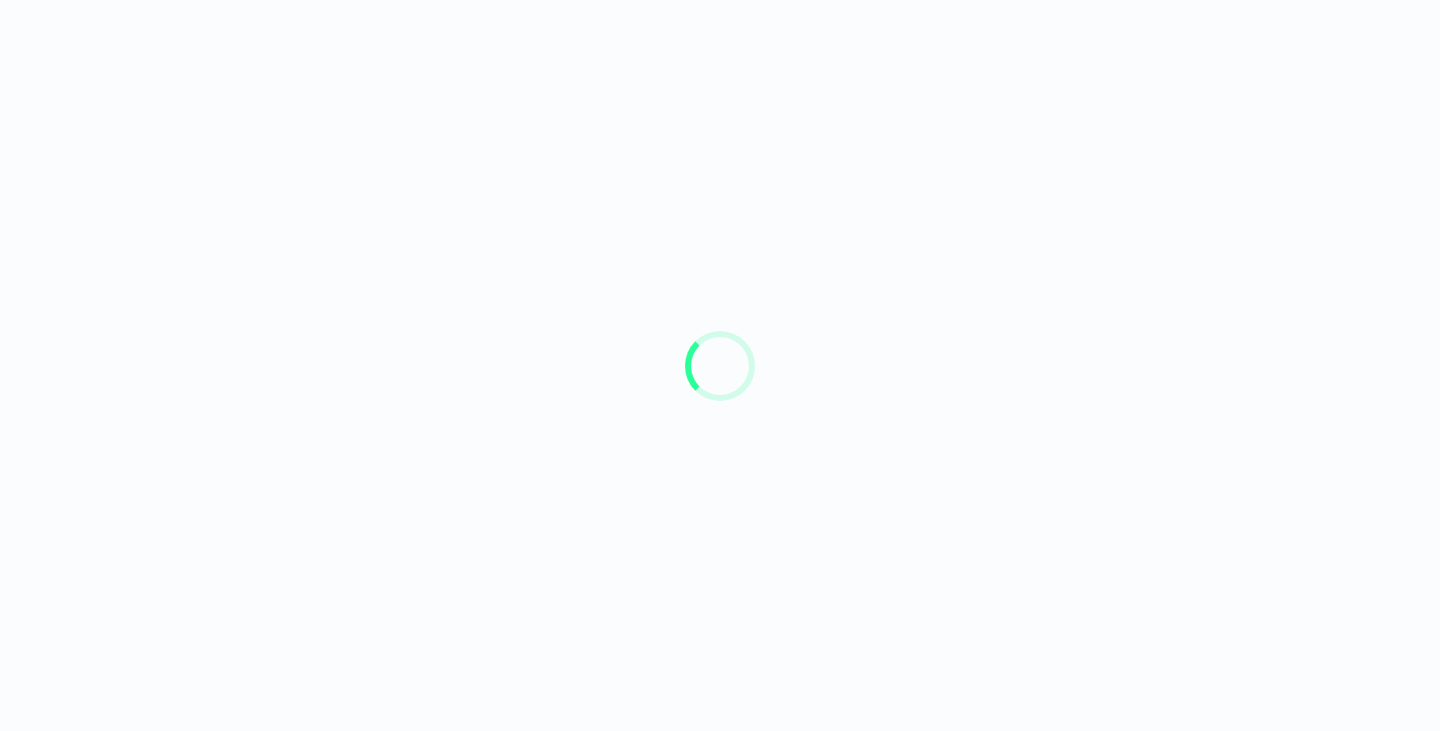 scroll, scrollTop: 0, scrollLeft: 0, axis: both 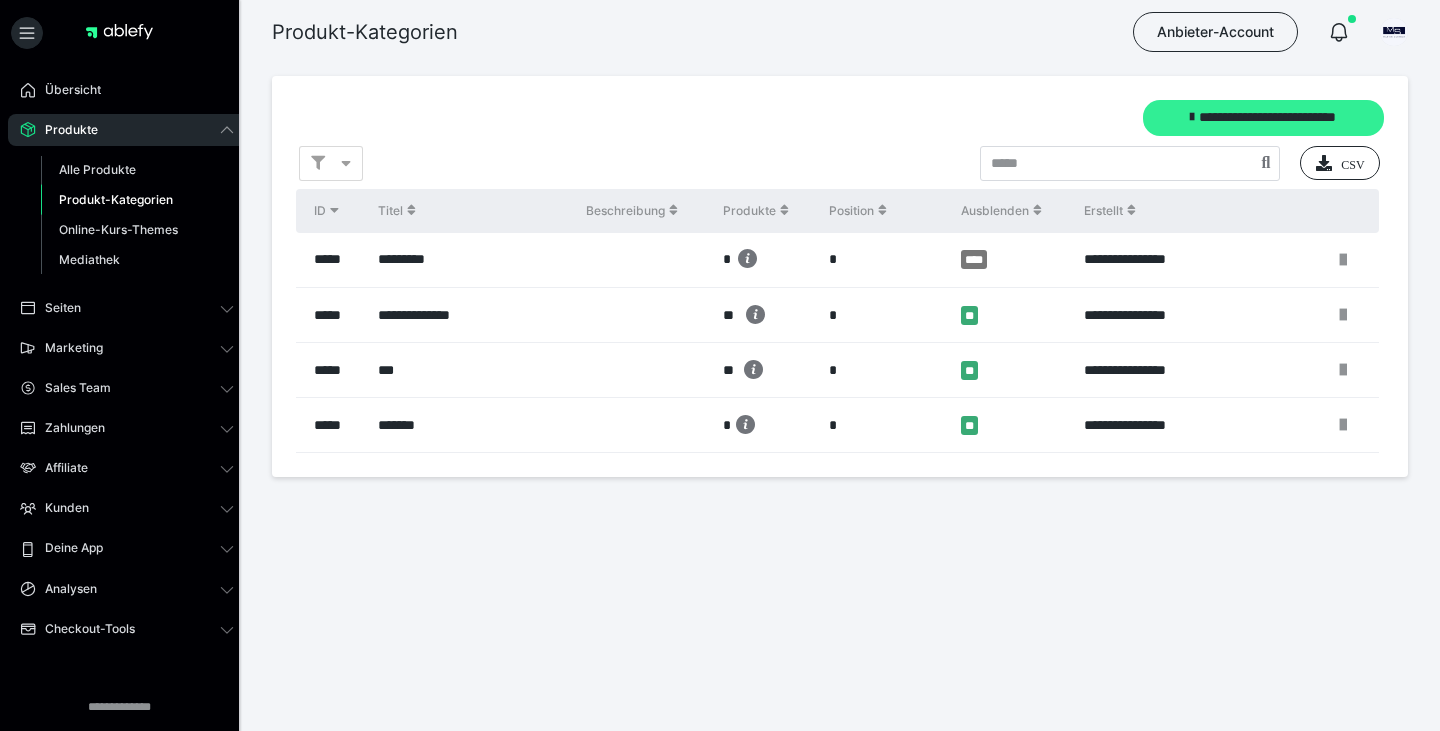 click on "**********" at bounding box center [1263, 118] 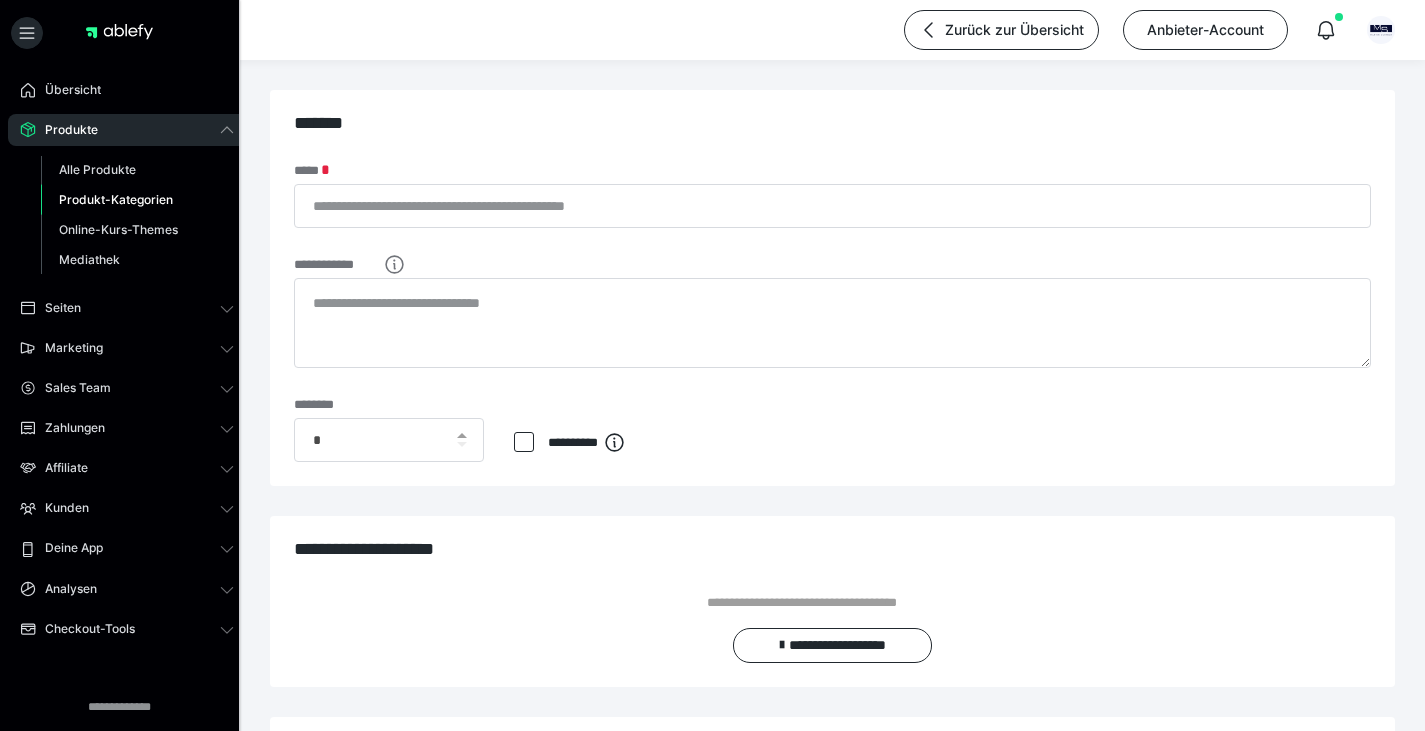scroll, scrollTop: 0, scrollLeft: 0, axis: both 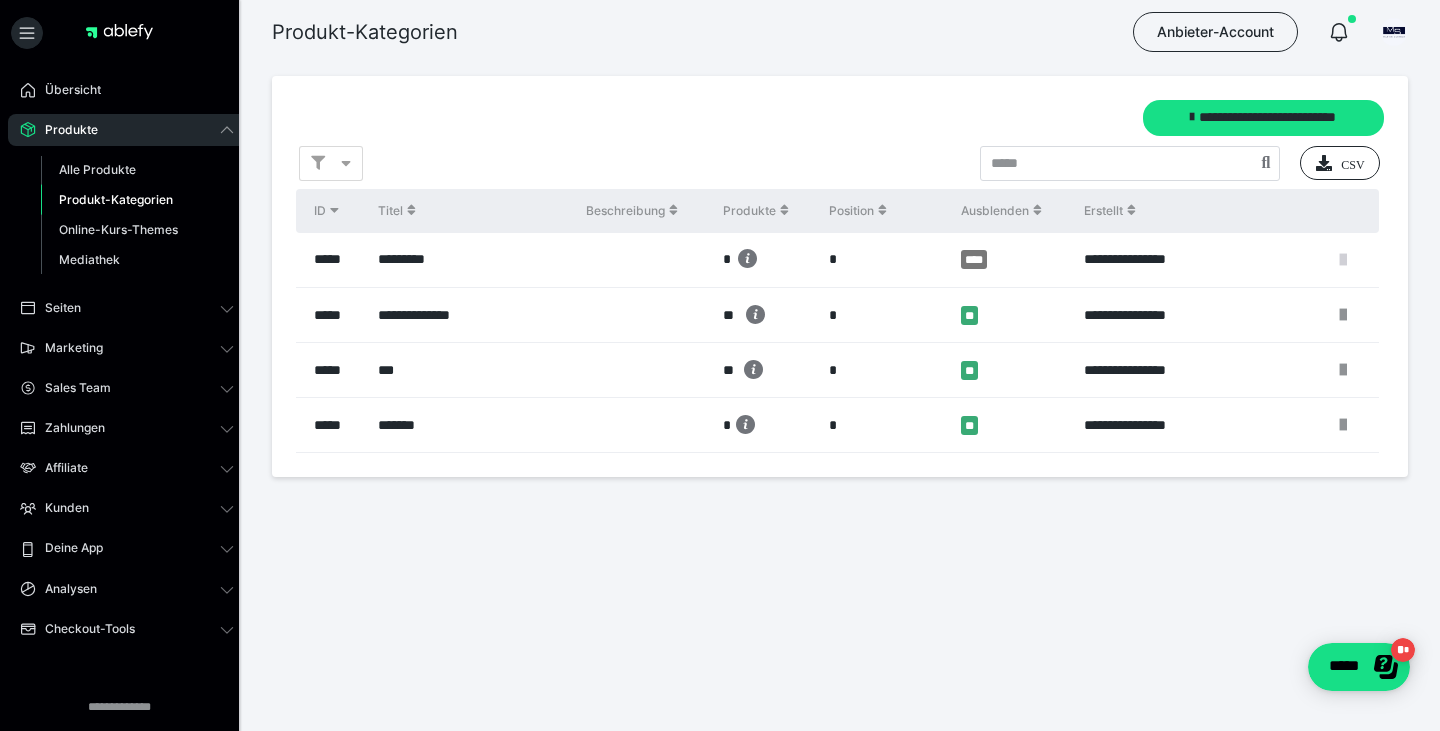 click at bounding box center [1343, 260] 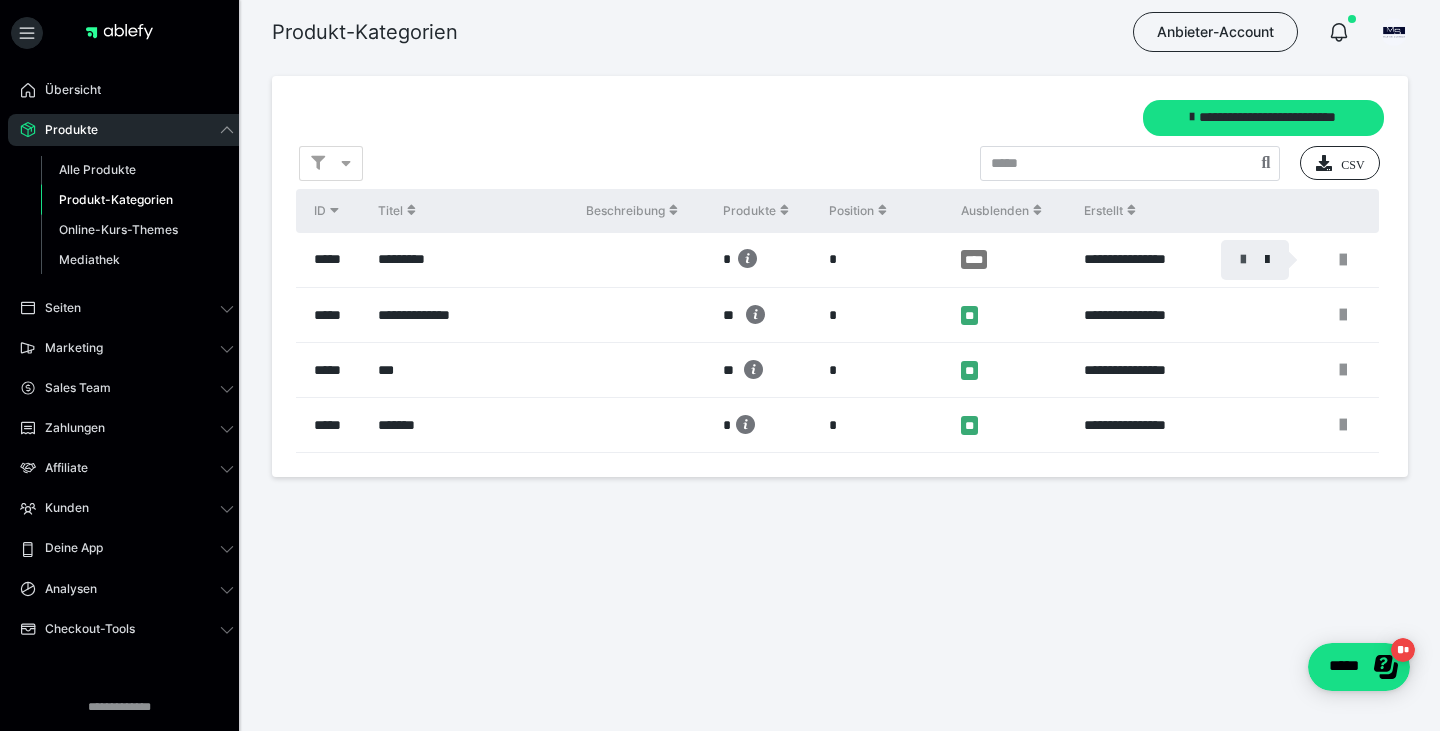 click at bounding box center (1243, 260) 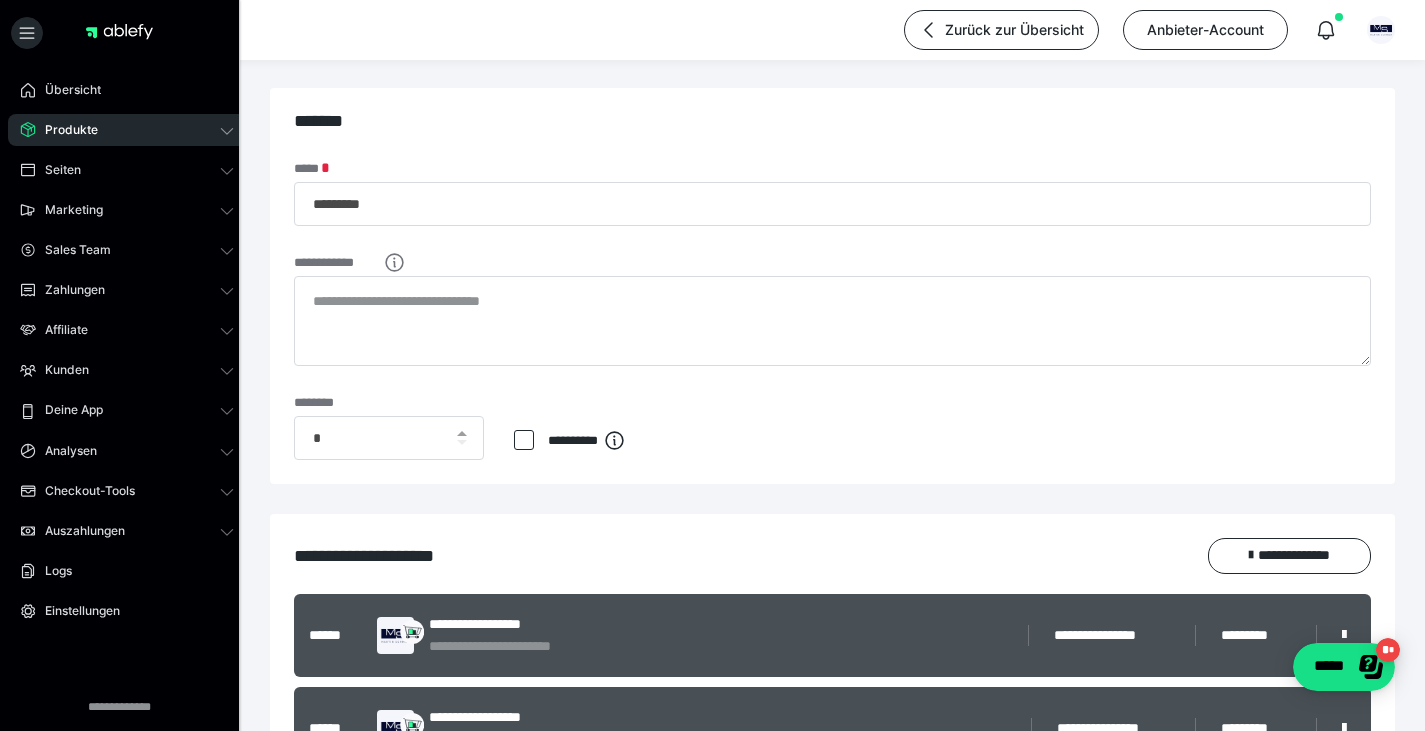 scroll, scrollTop: 0, scrollLeft: 0, axis: both 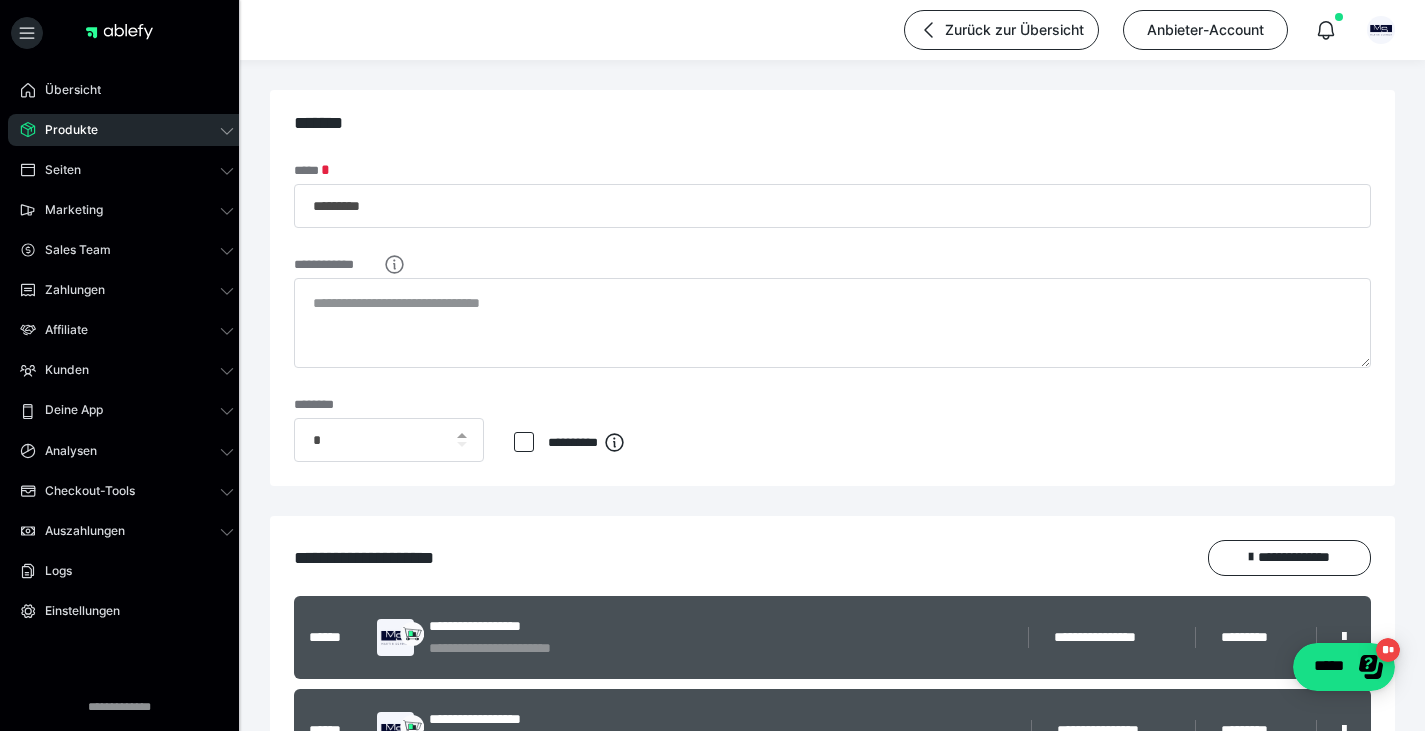 click on "**********" at bounding box center [832, 430] 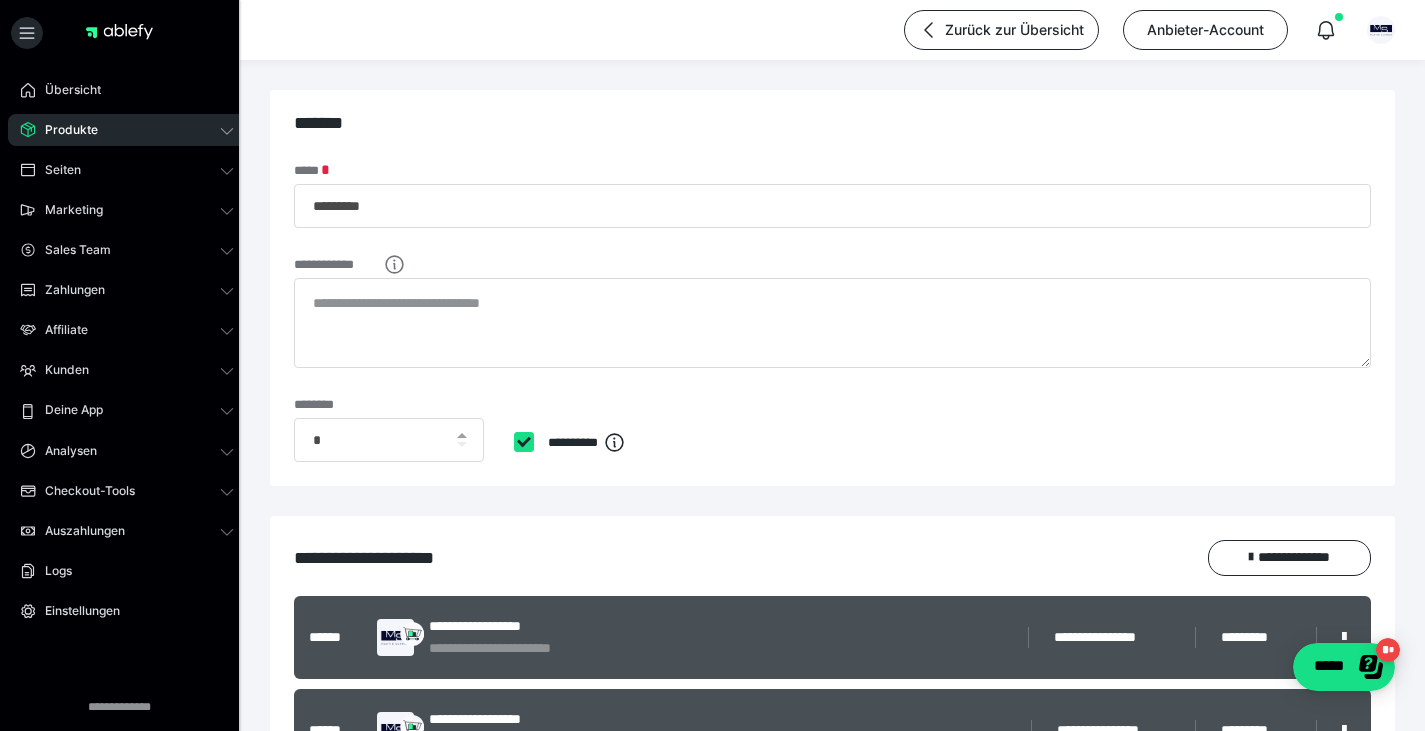 checkbox on "****" 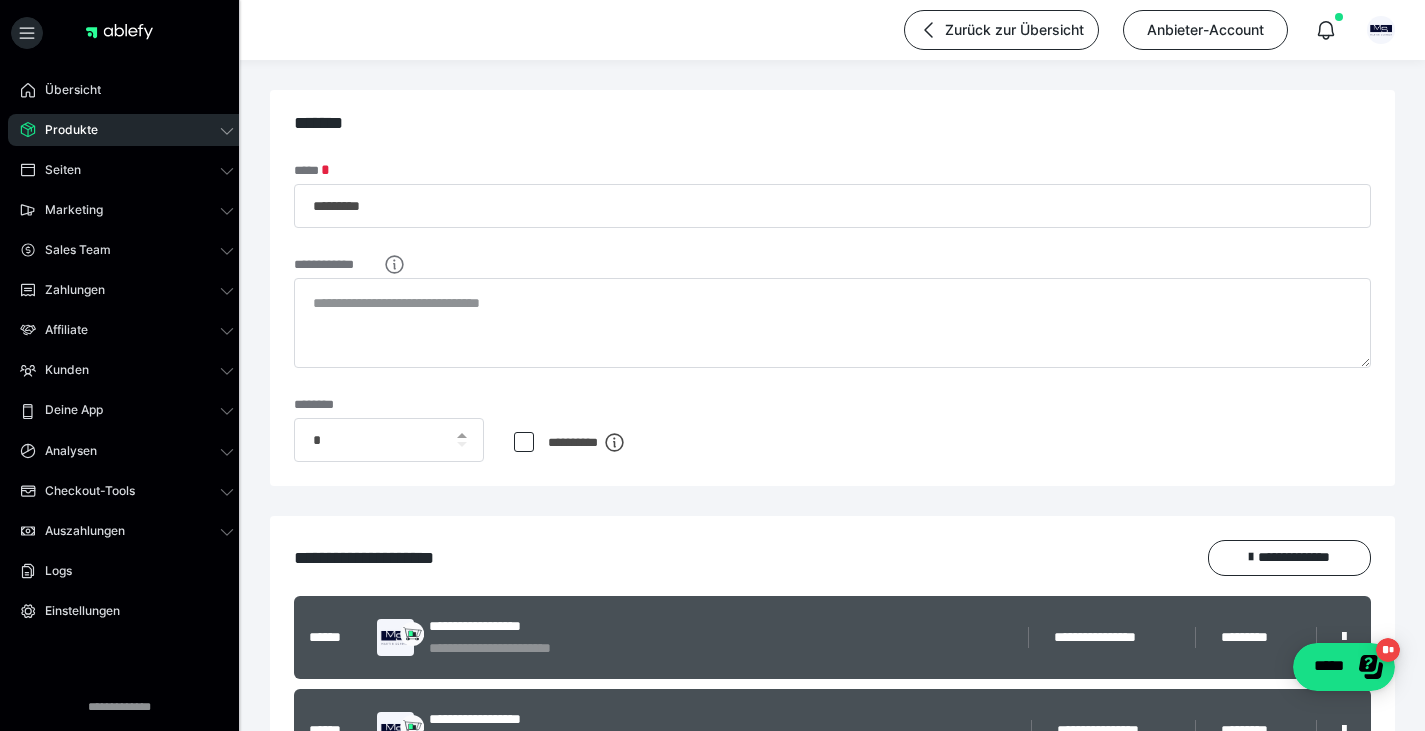 scroll, scrollTop: 617, scrollLeft: 0, axis: vertical 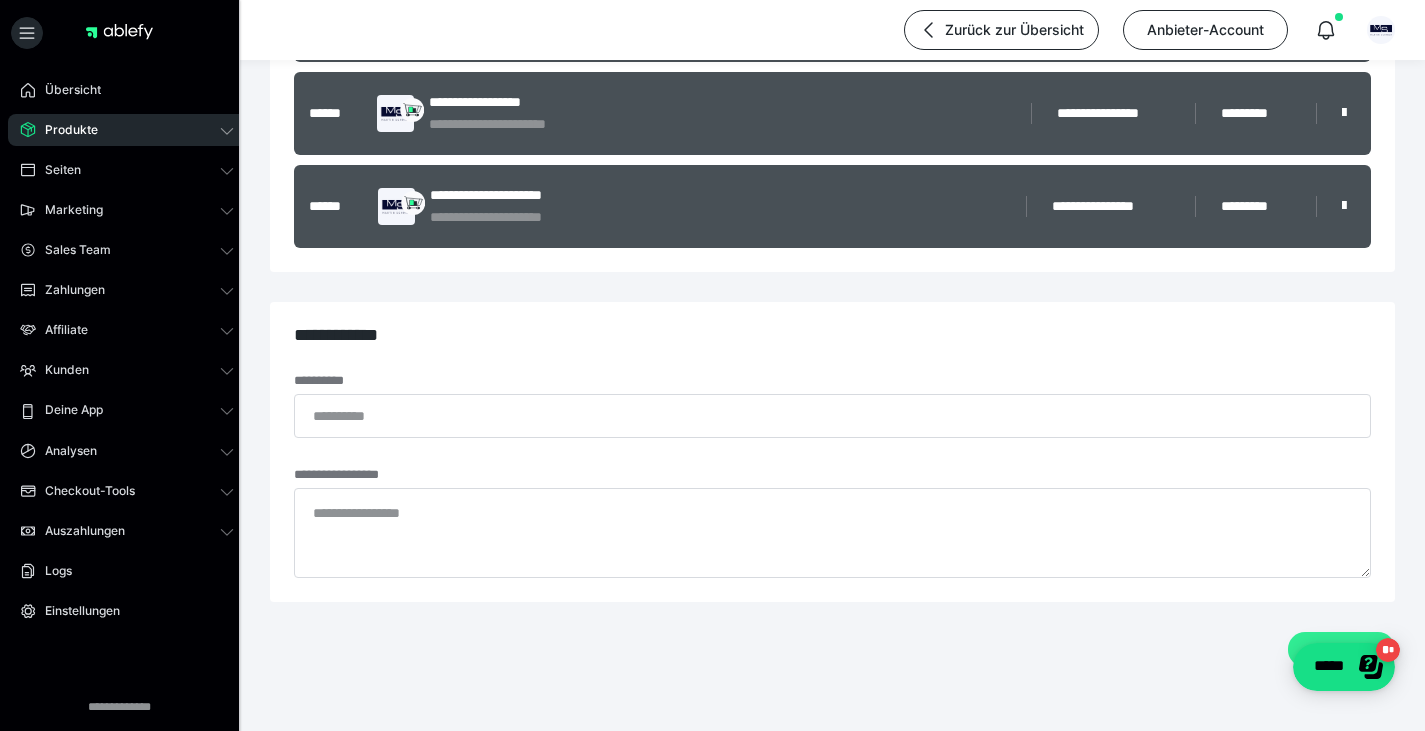 click on "*********" at bounding box center [1341, 650] 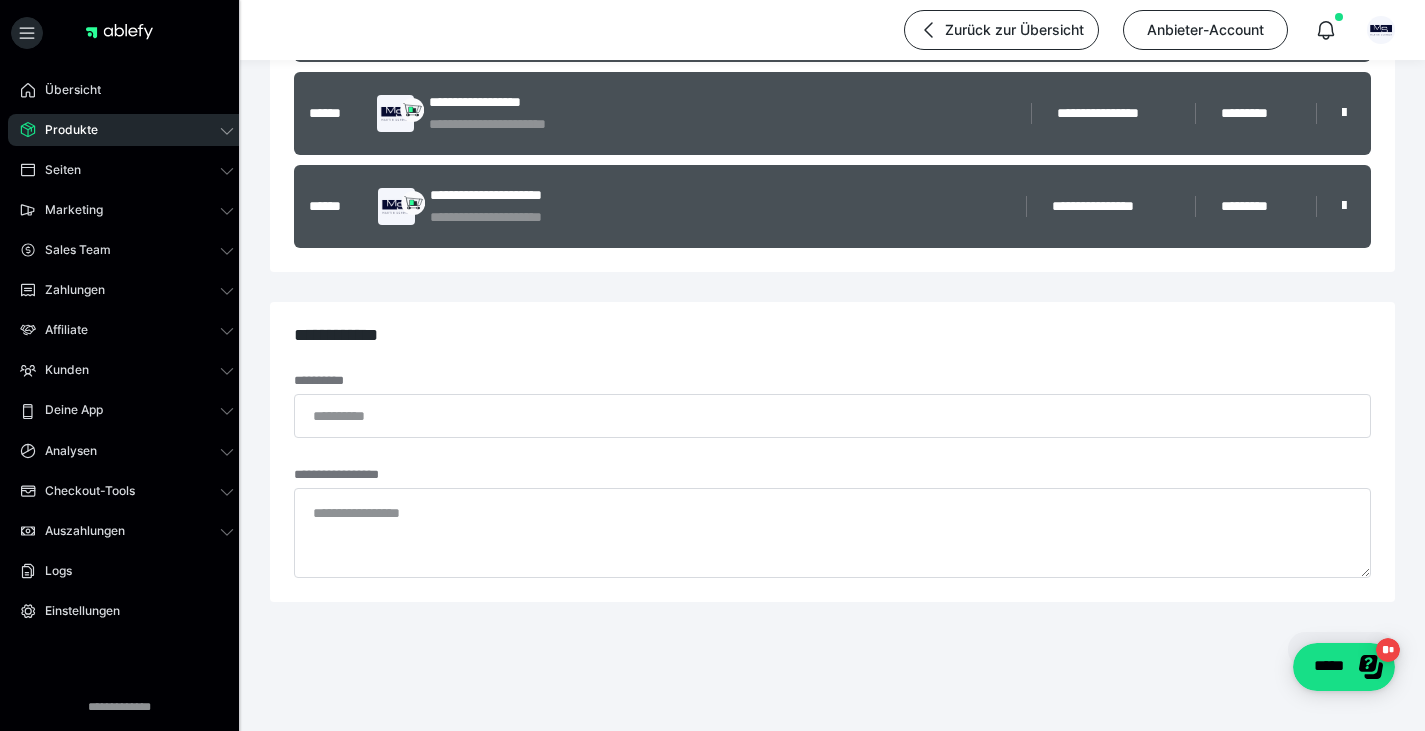 scroll, scrollTop: 0, scrollLeft: 0, axis: both 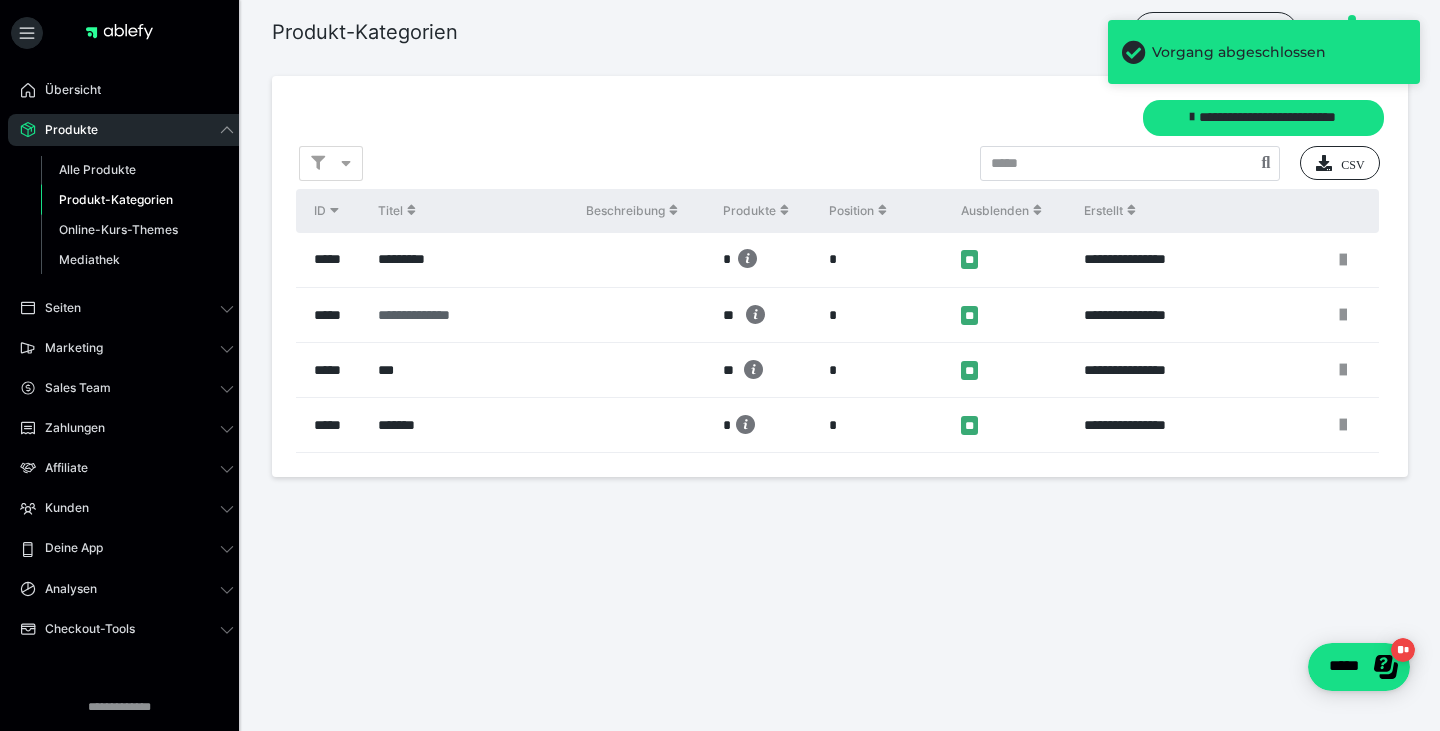 click on "**********" at bounding box center (378, 315) 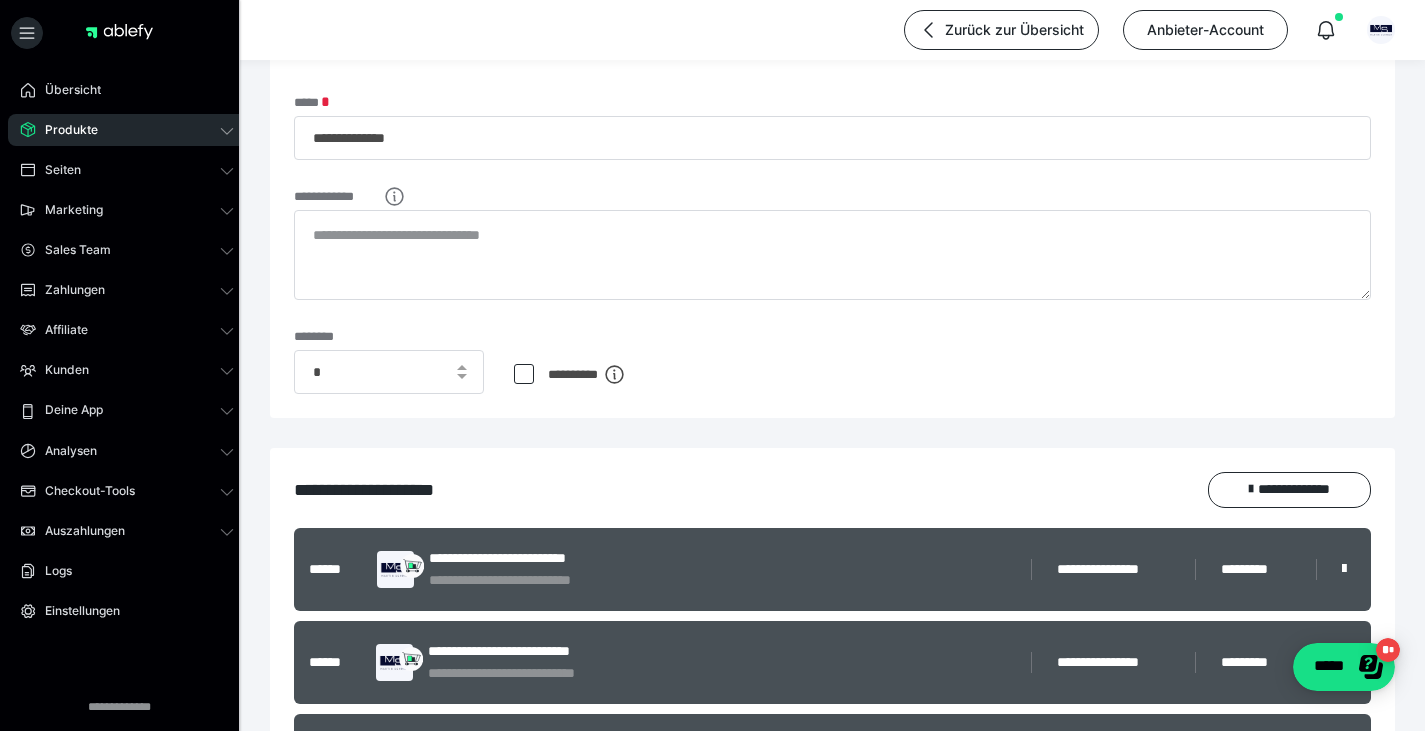 scroll, scrollTop: 74, scrollLeft: 0, axis: vertical 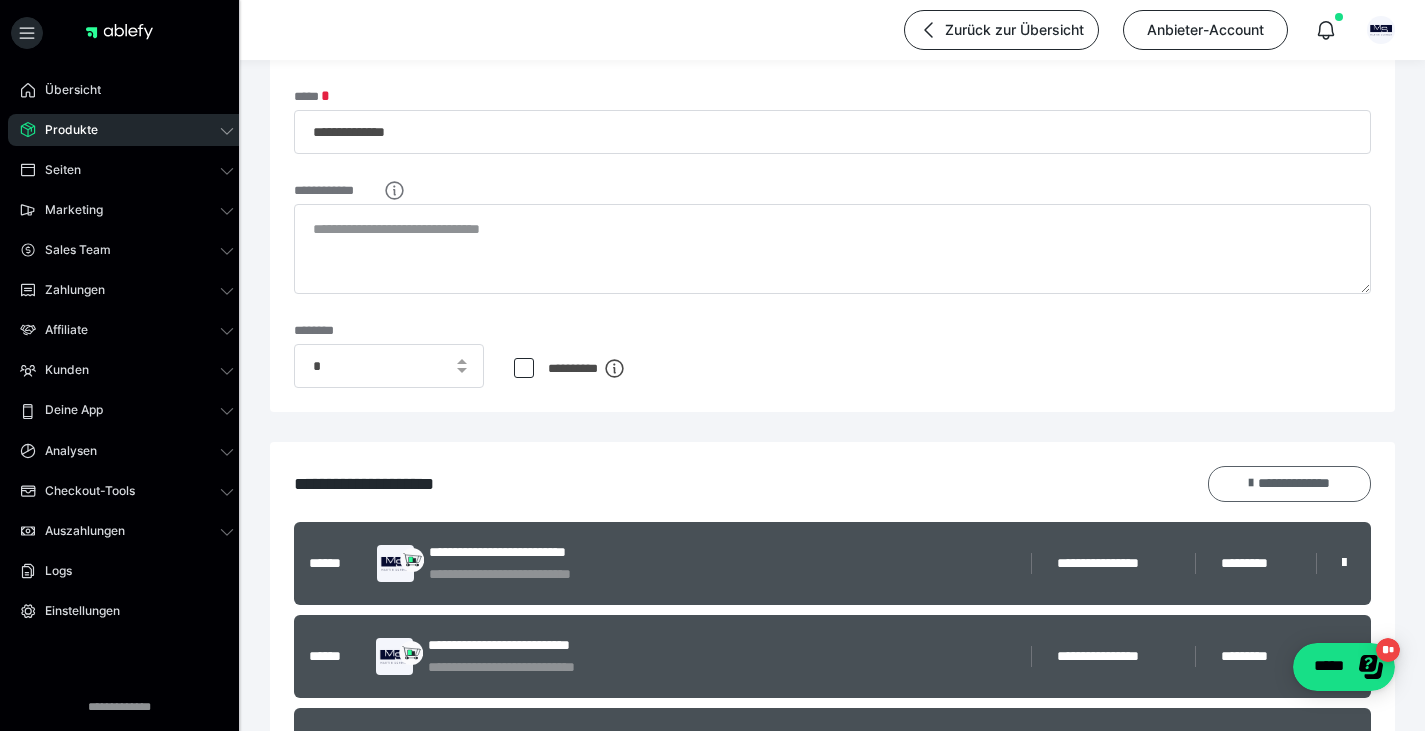 click at bounding box center (1251, 483) 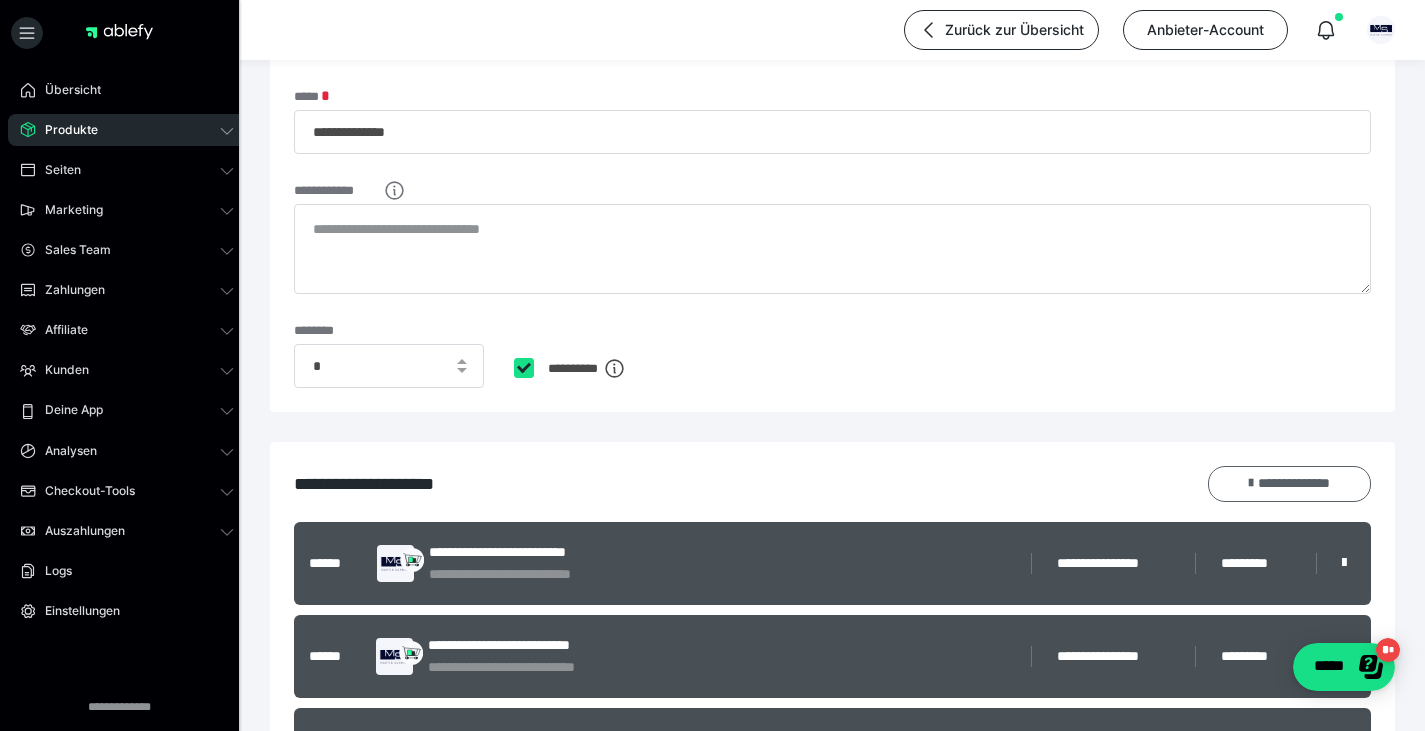 scroll, scrollTop: 0, scrollLeft: 0, axis: both 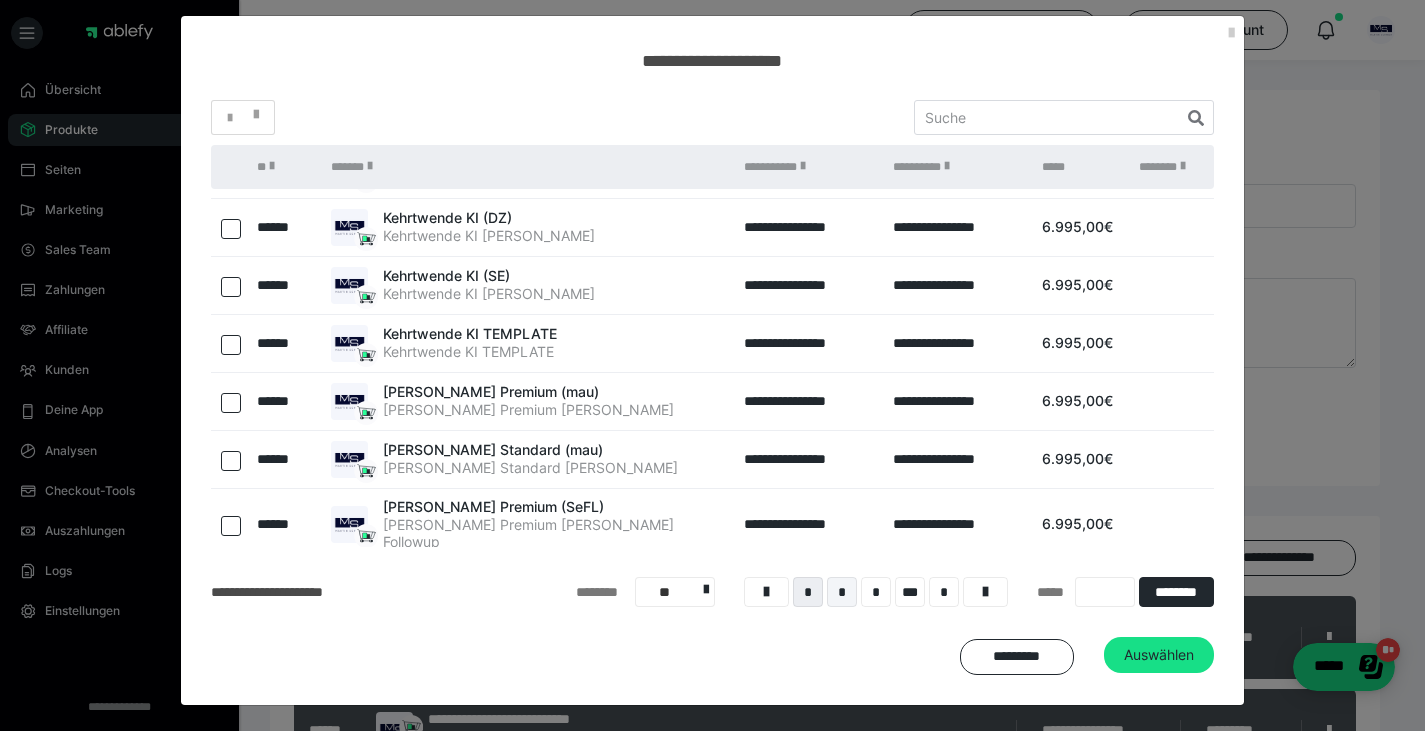 click on "*" at bounding box center [842, 592] 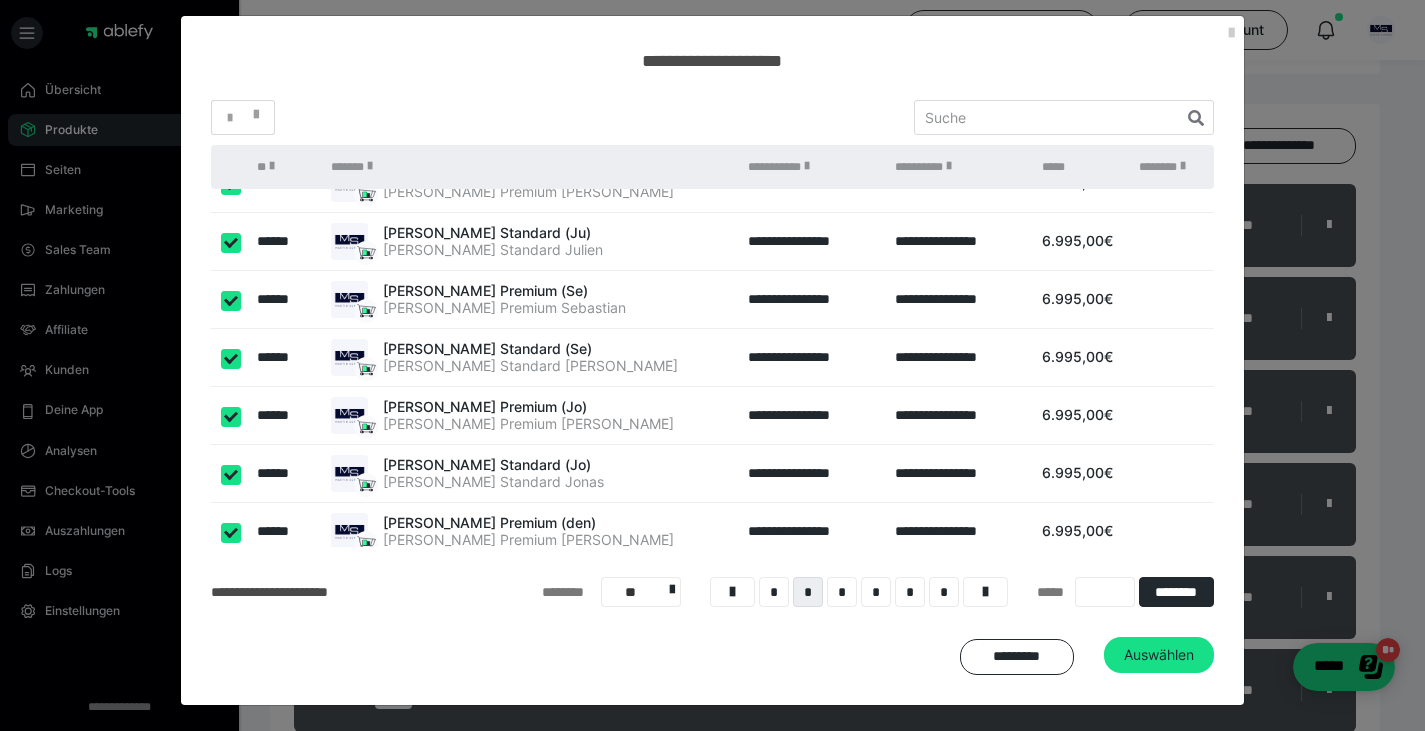scroll, scrollTop: 416, scrollLeft: 0, axis: vertical 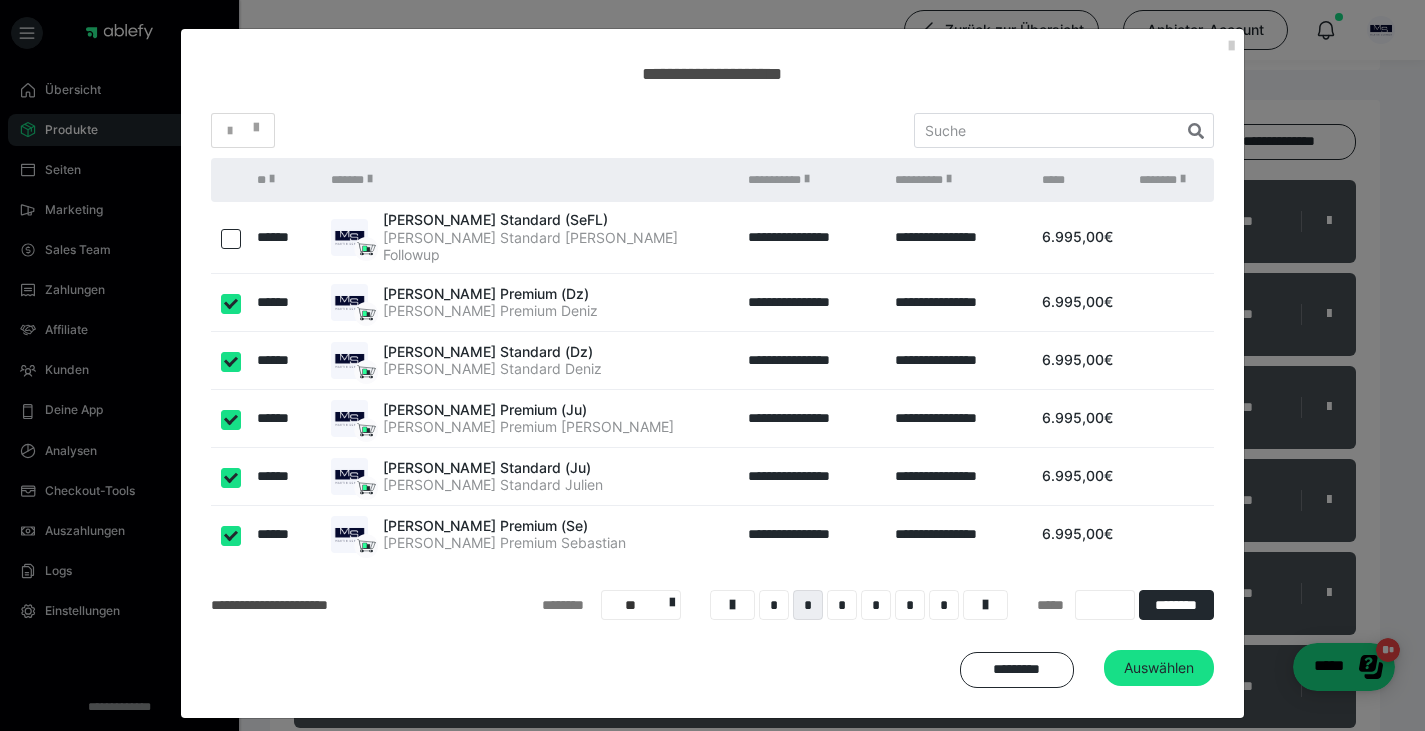 click at bounding box center [231, 239] 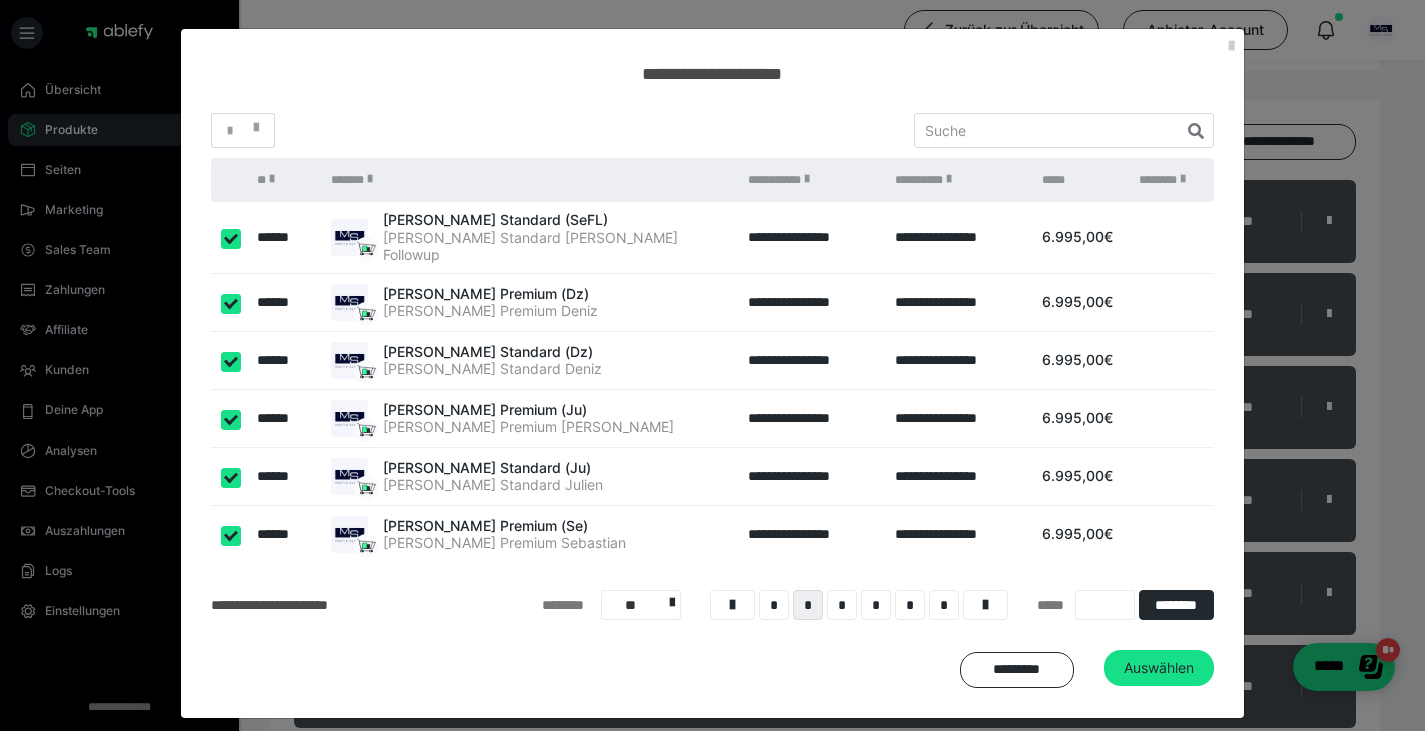 checkbox on "true" 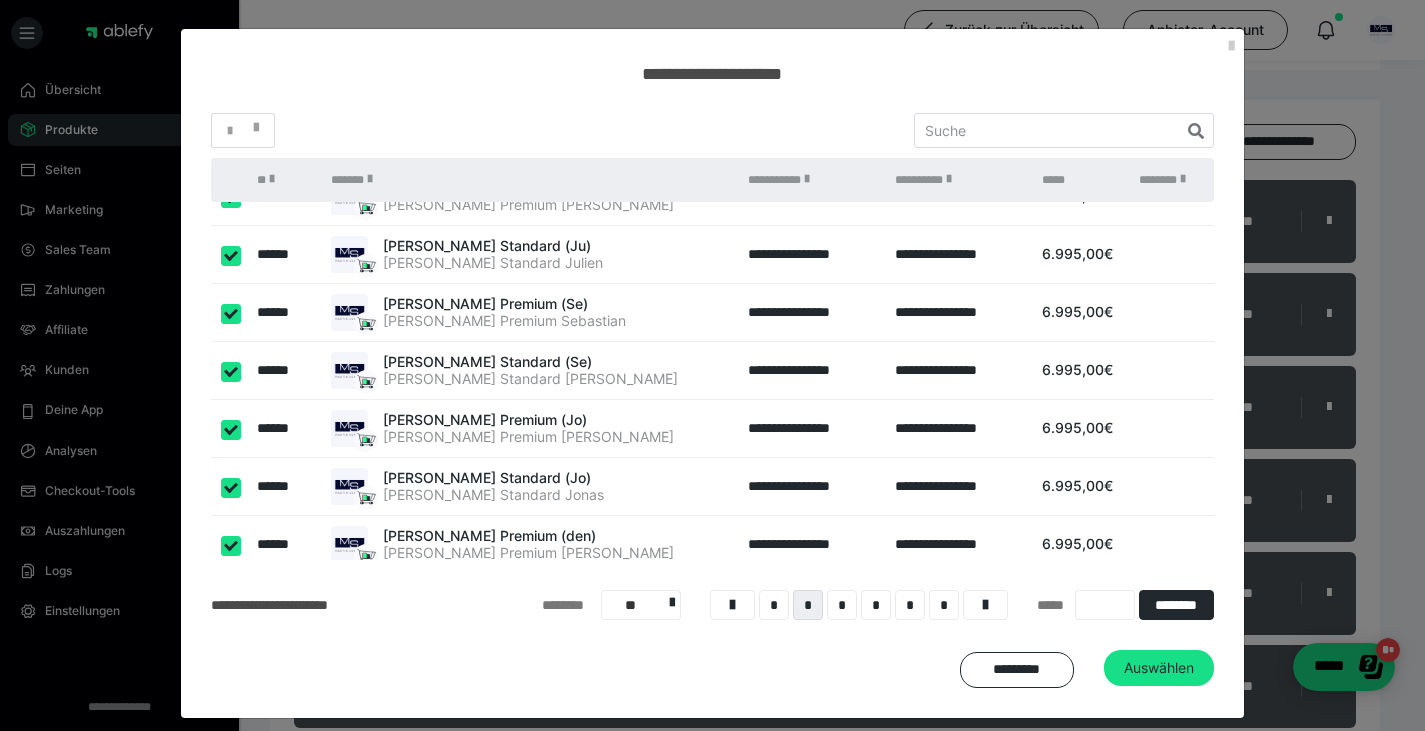 scroll, scrollTop: 0, scrollLeft: 0, axis: both 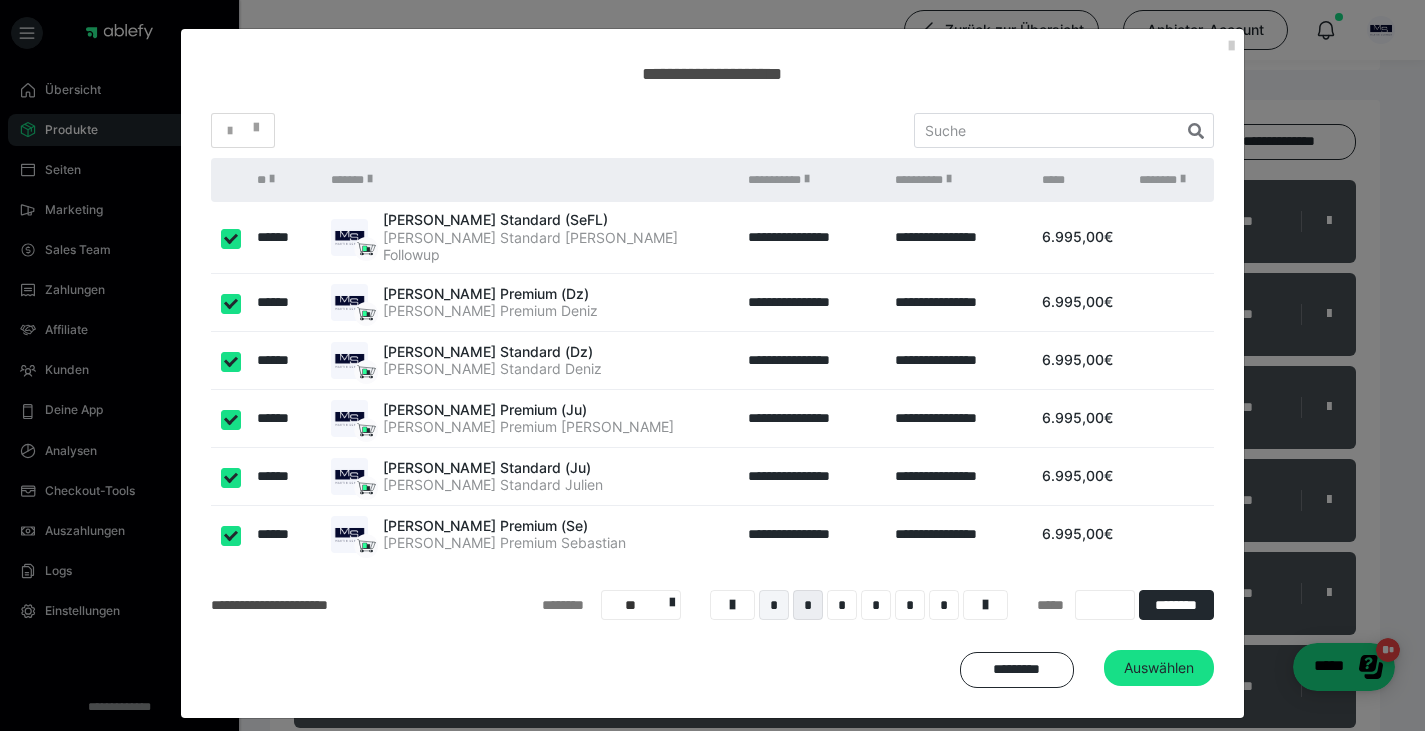 click on "*" at bounding box center (774, 605) 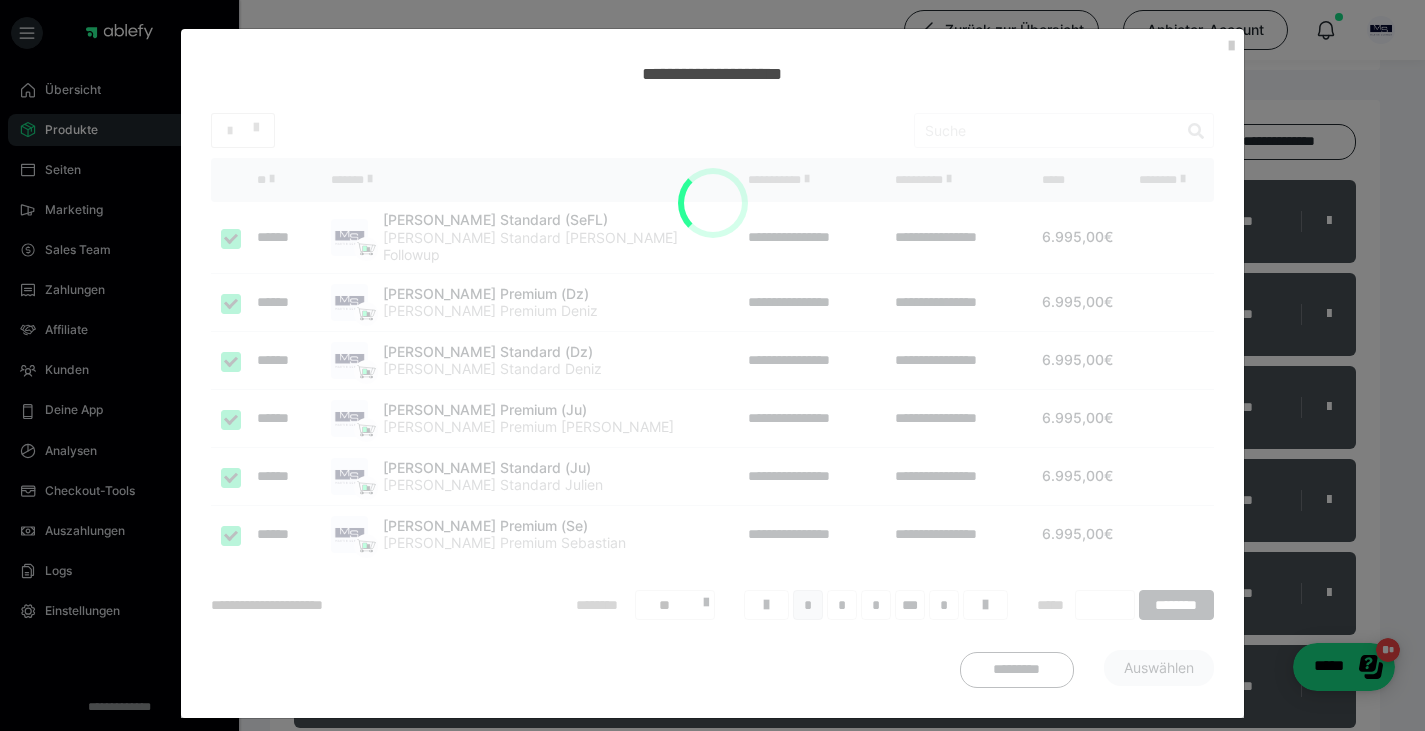 scroll, scrollTop: 54, scrollLeft: 0, axis: vertical 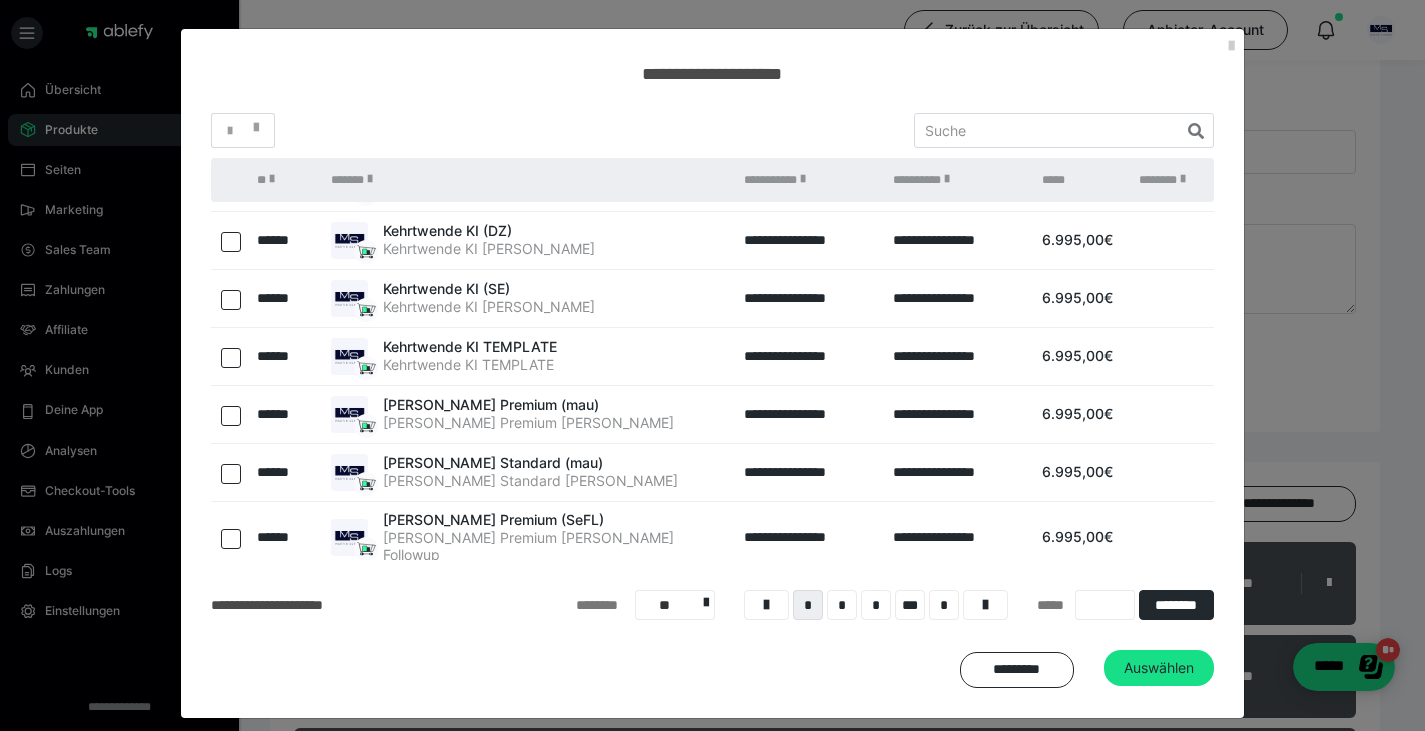 click at bounding box center (231, 539) 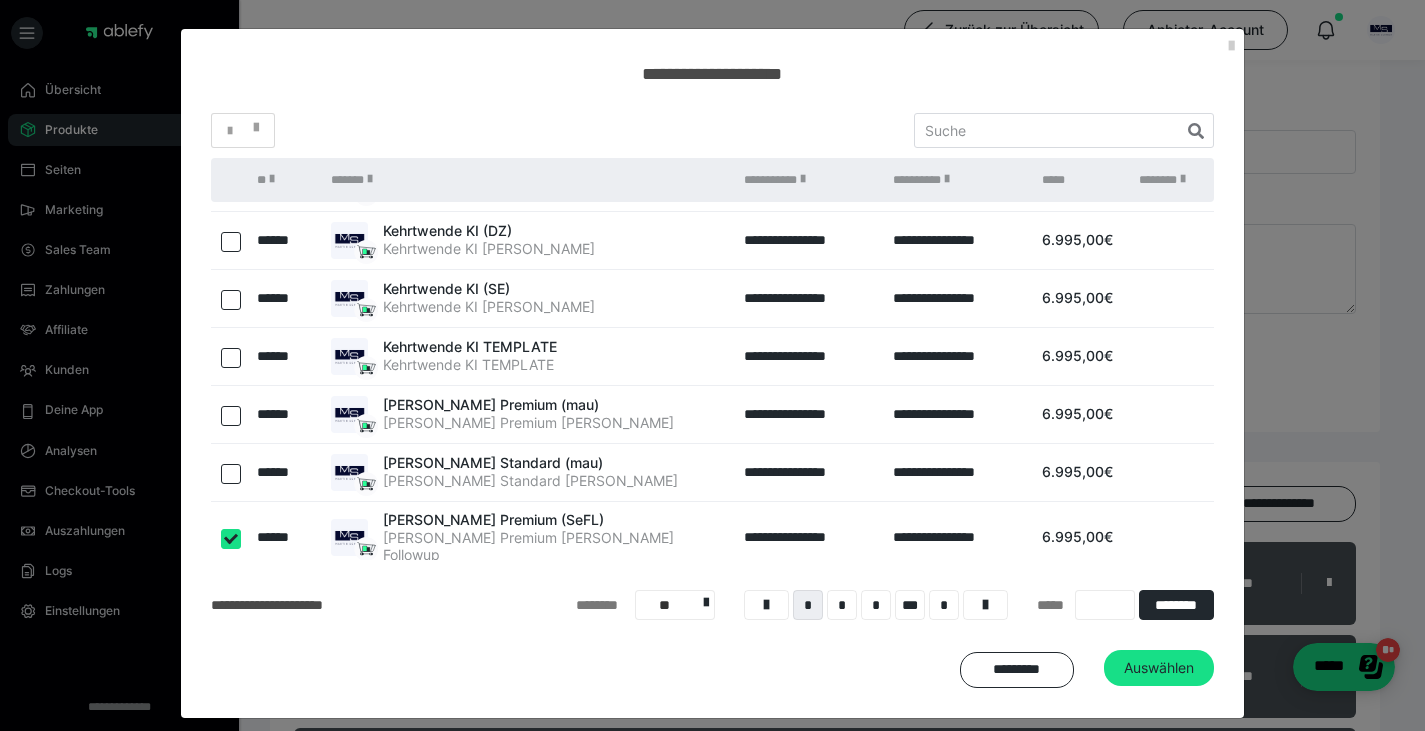checkbox on "true" 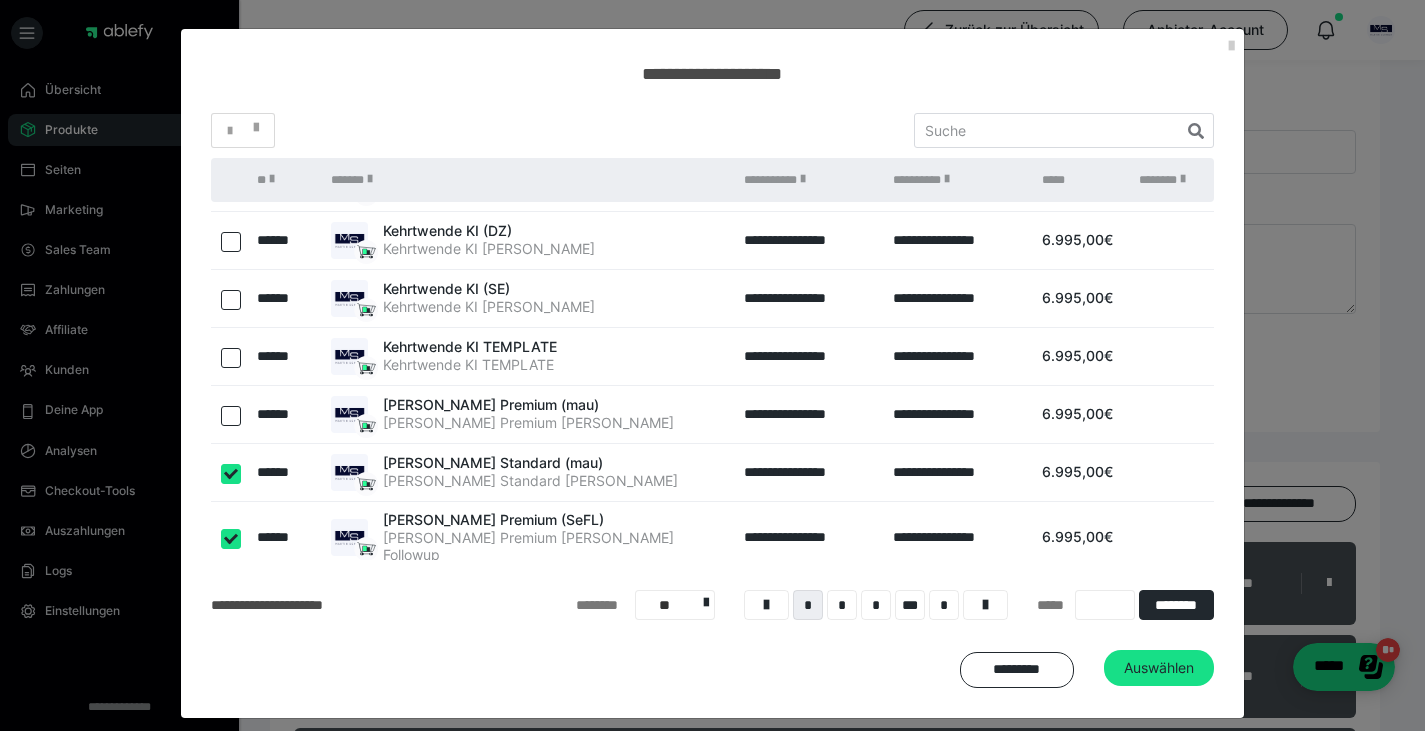 checkbox on "true" 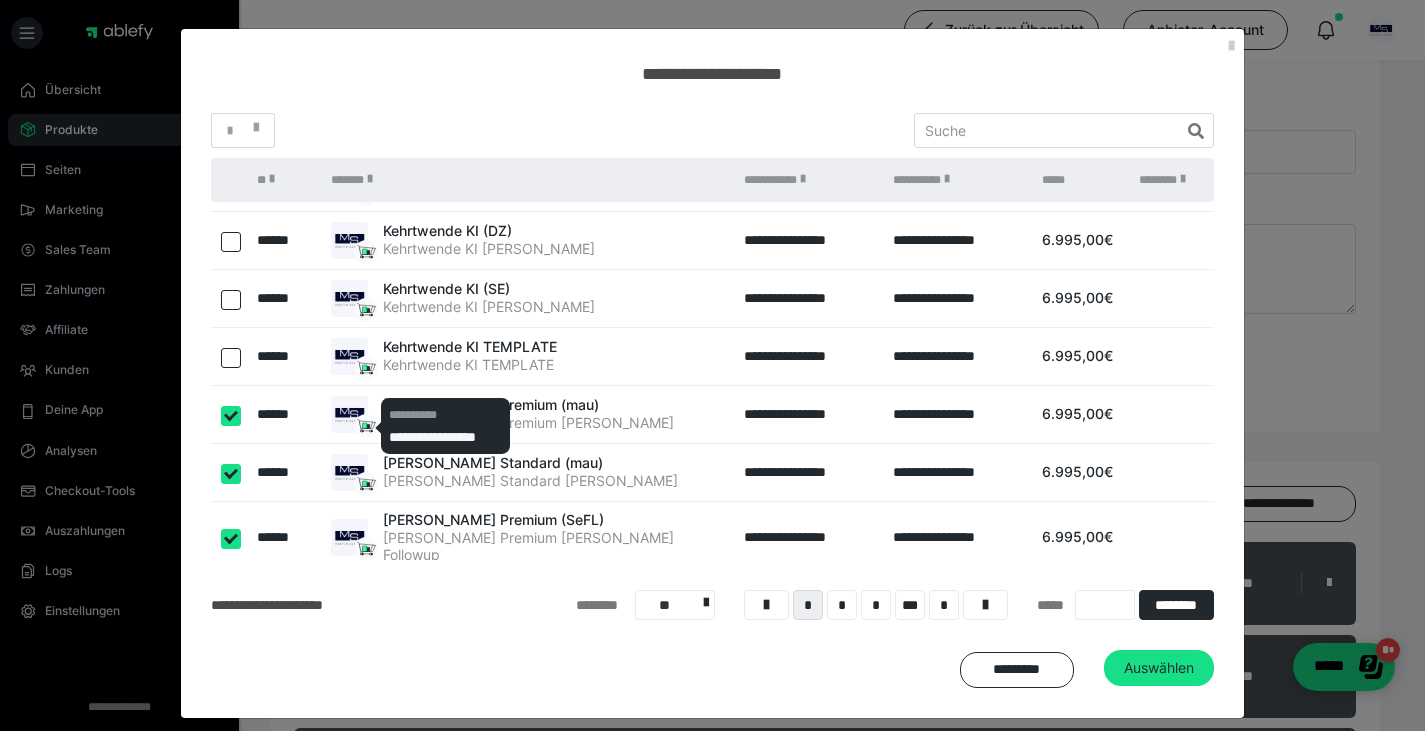 scroll, scrollTop: 0, scrollLeft: 0, axis: both 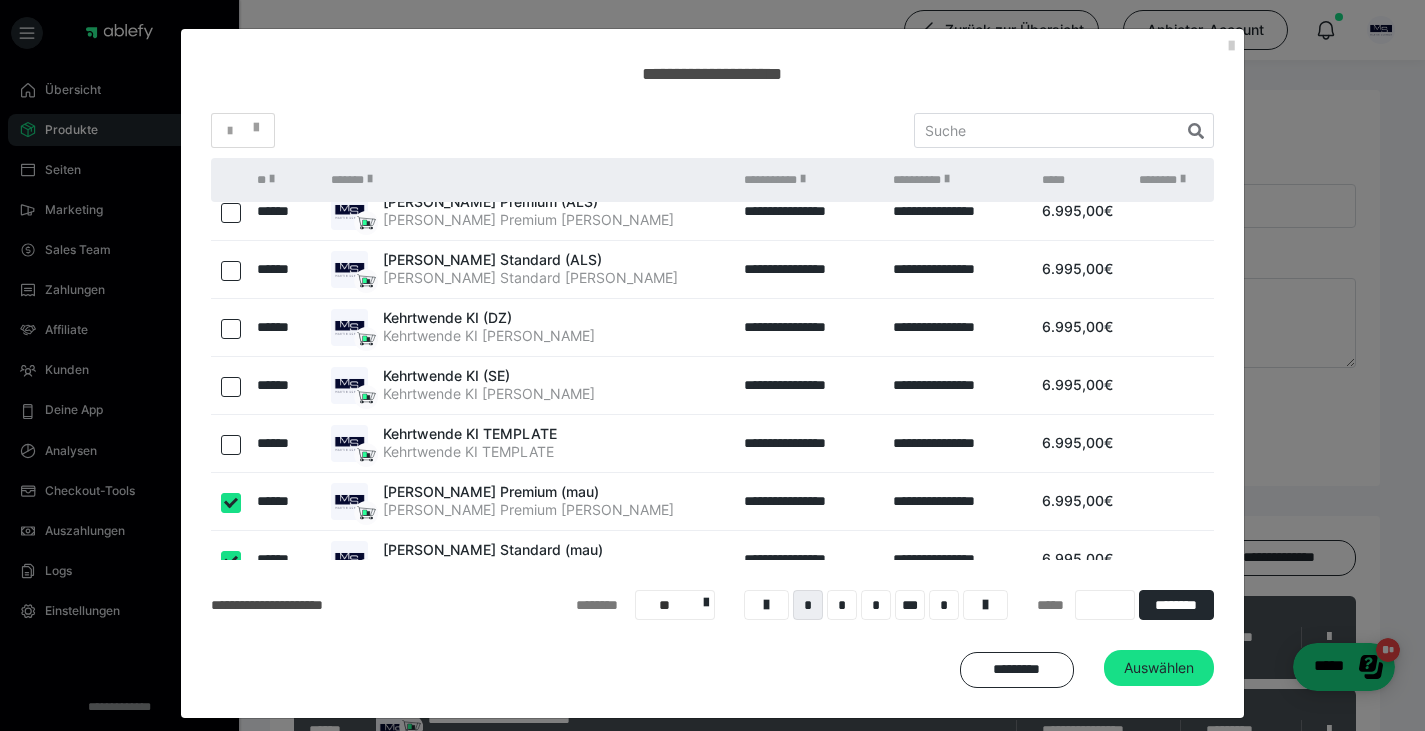 click at bounding box center (231, 445) 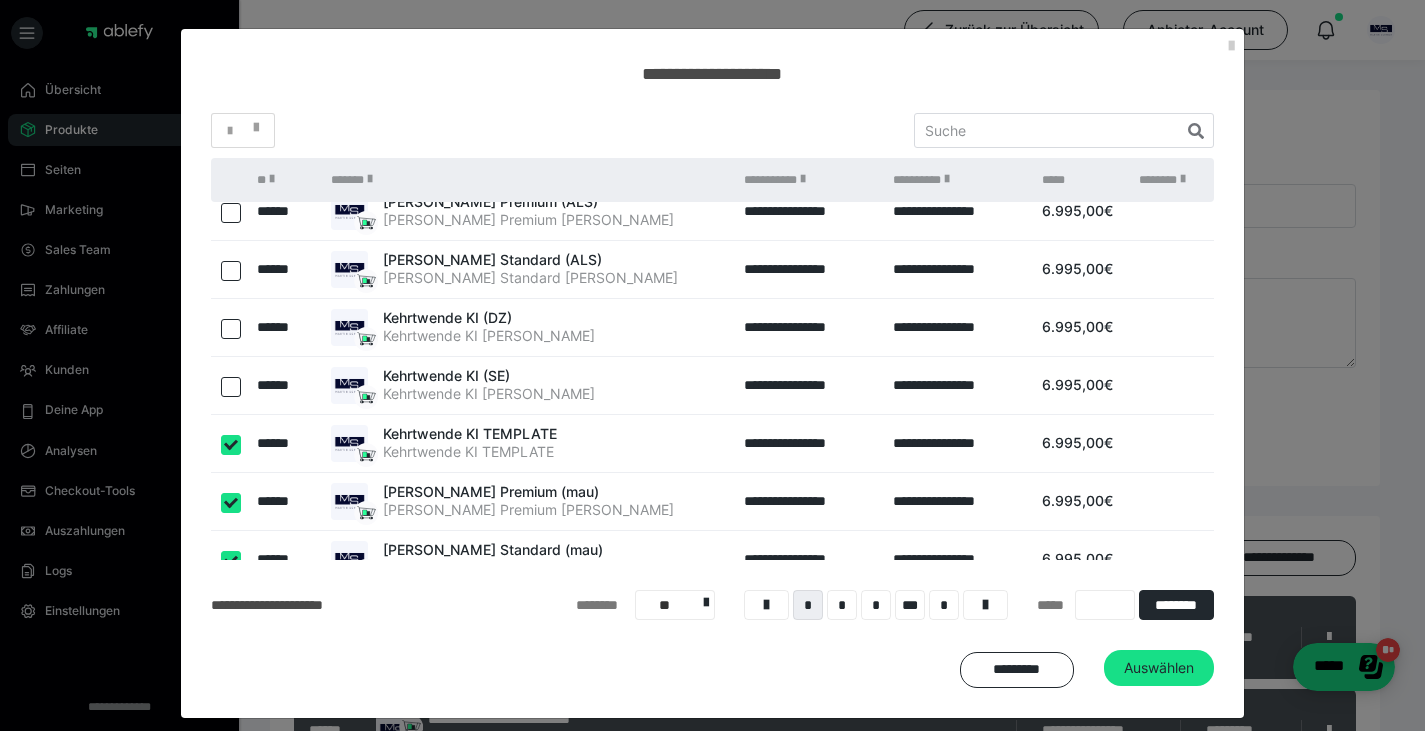 click at bounding box center (231, 387) 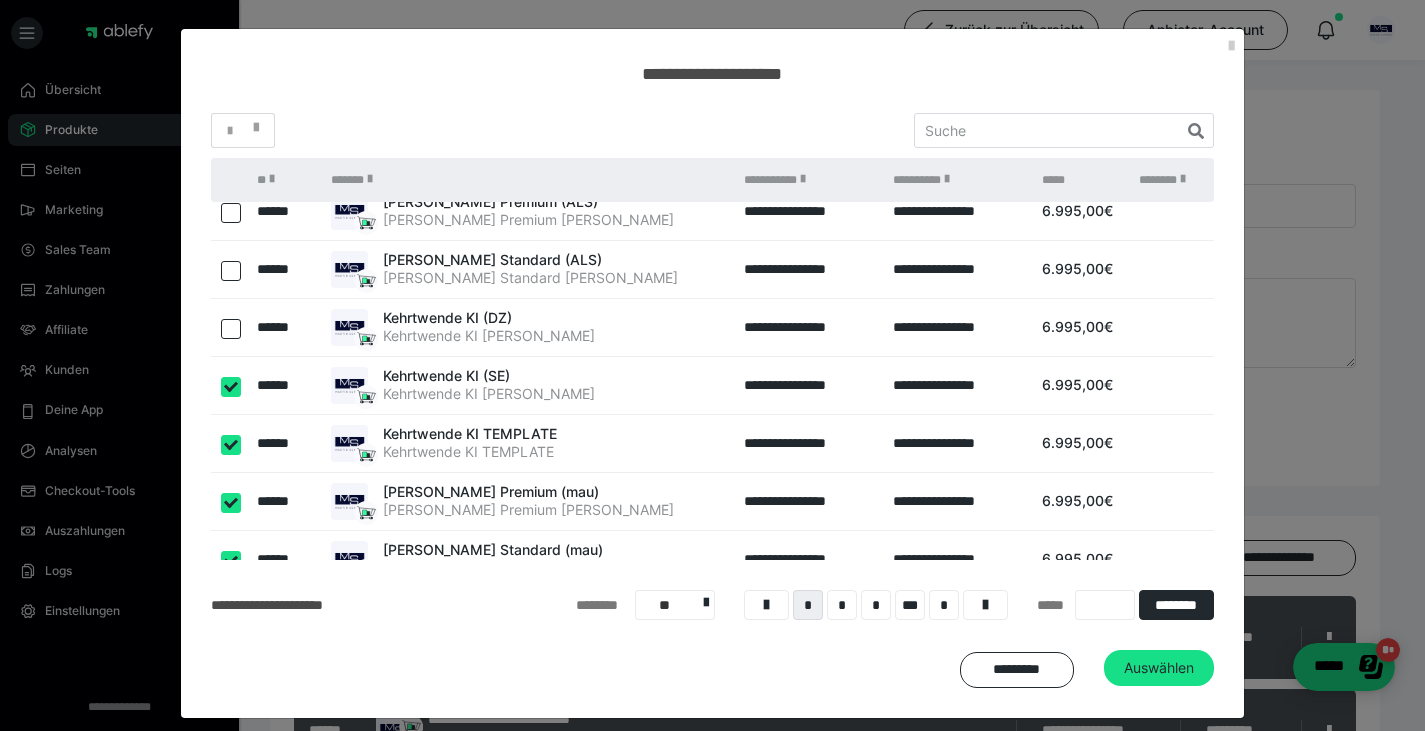 checkbox on "true" 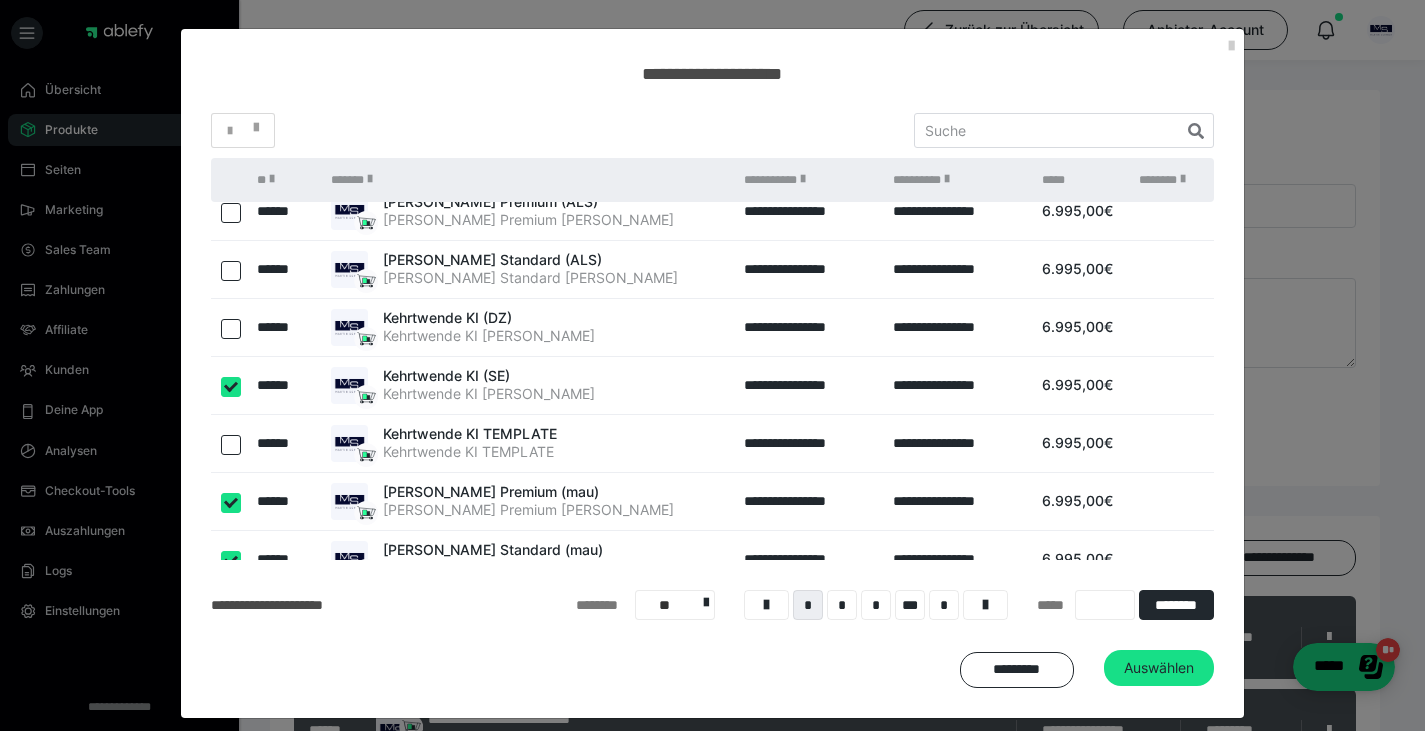 checkbox on "false" 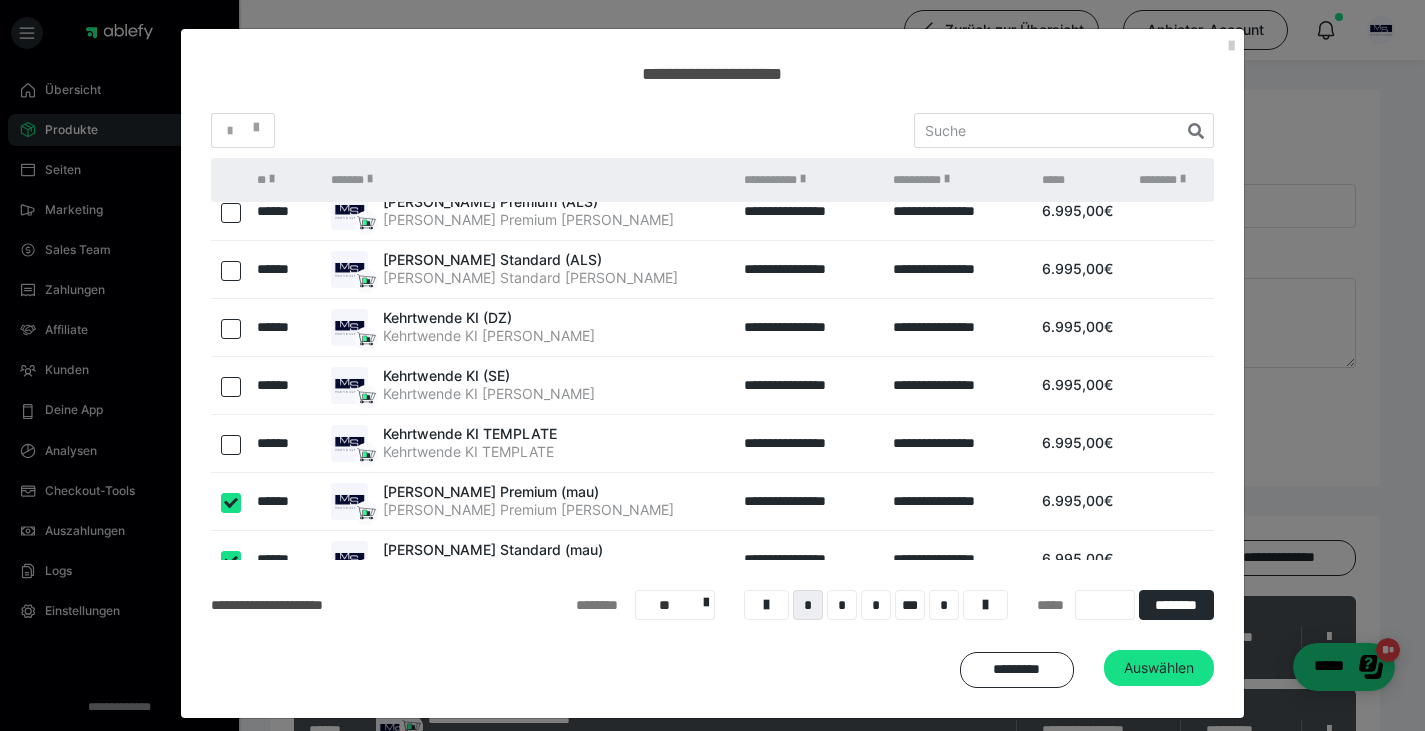 checkbox on "false" 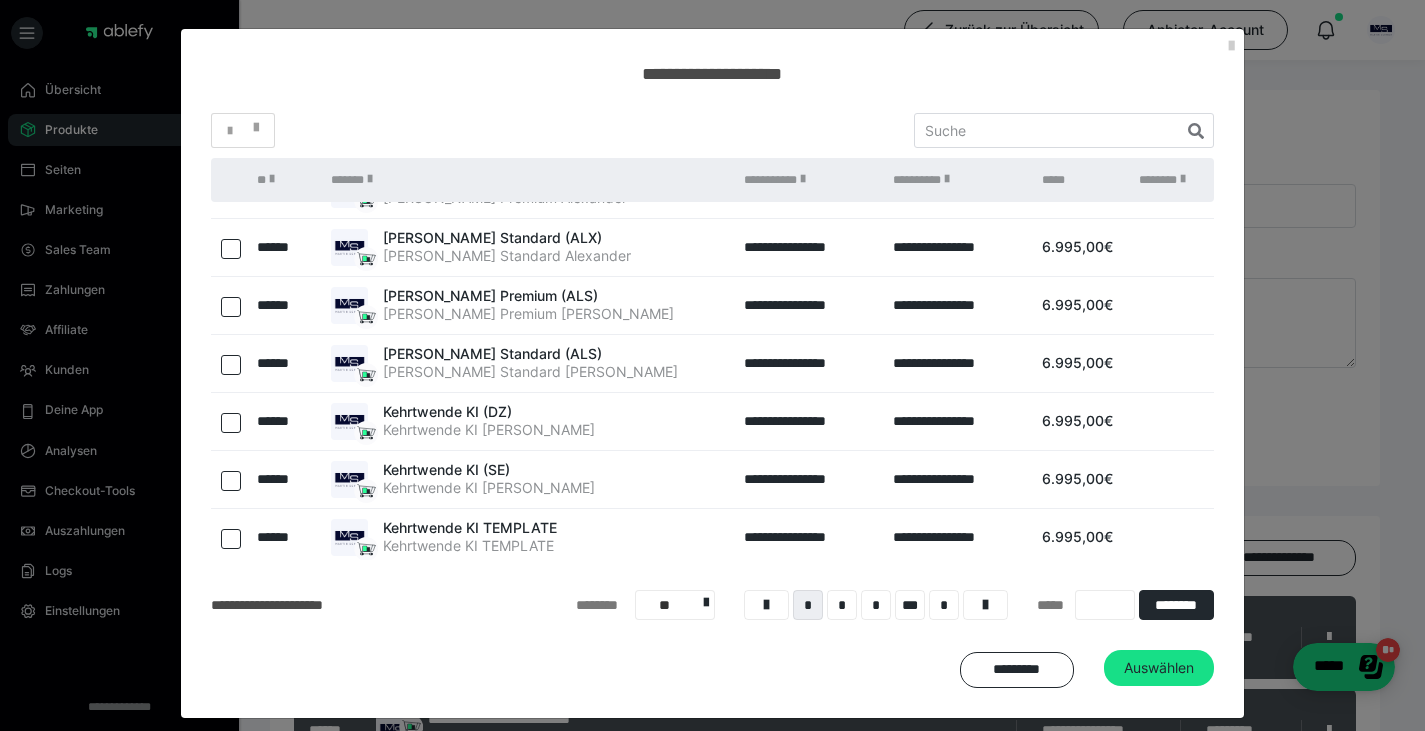 scroll, scrollTop: 0, scrollLeft: 0, axis: both 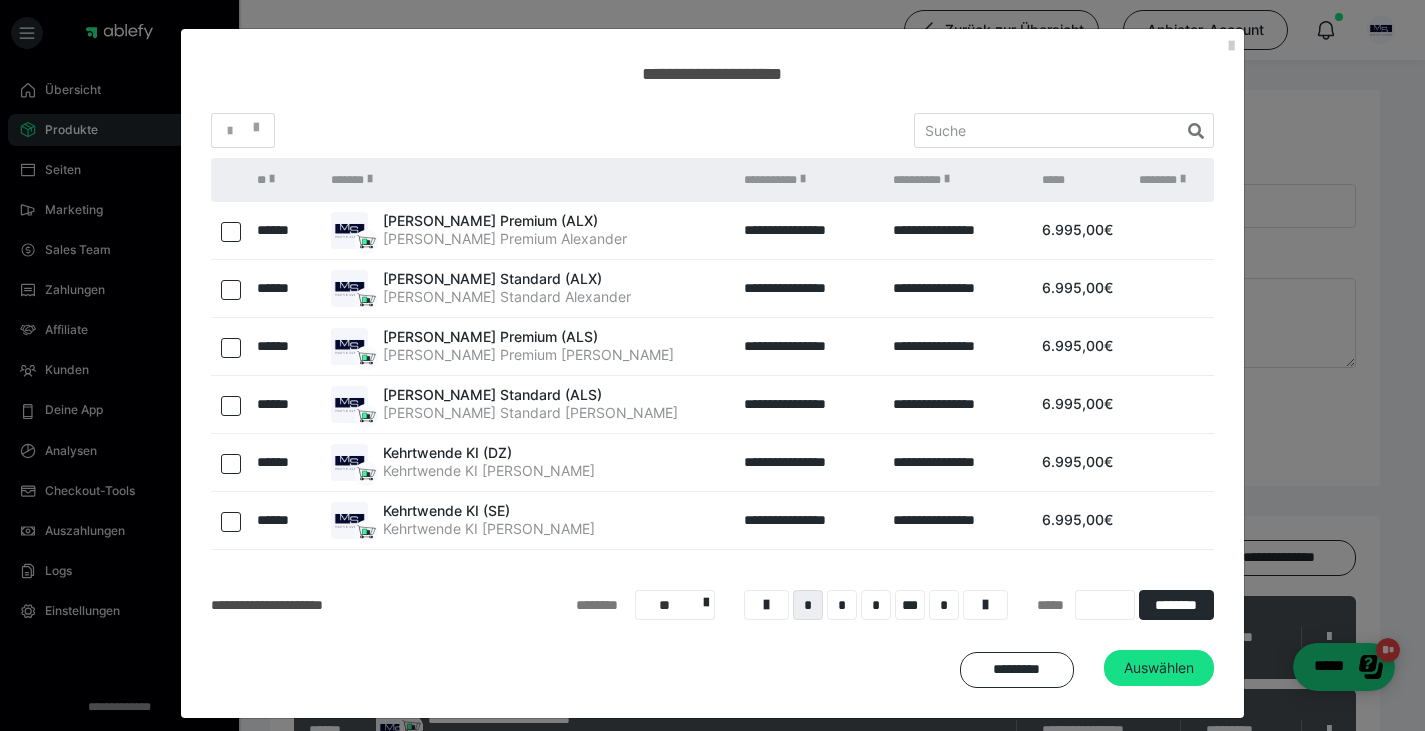 click at bounding box center (231, 406) 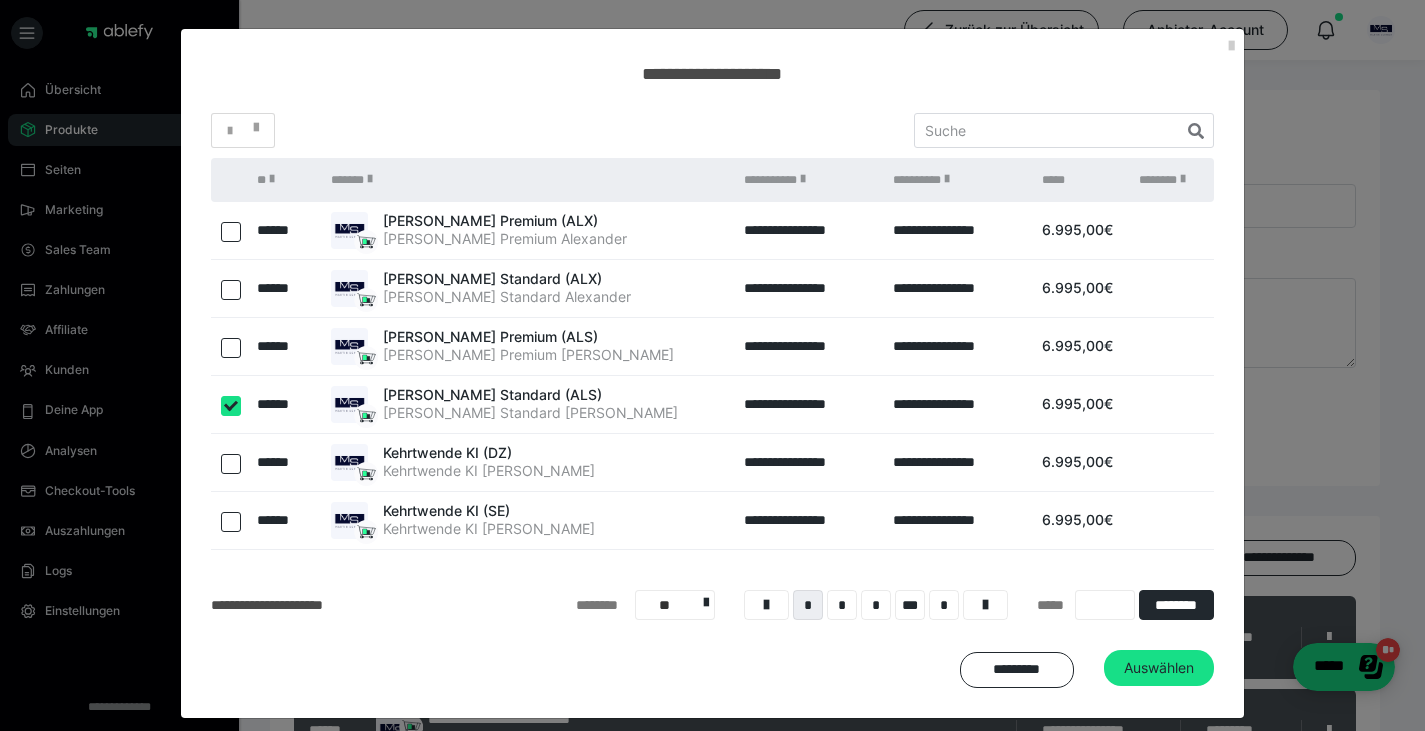 checkbox on "true" 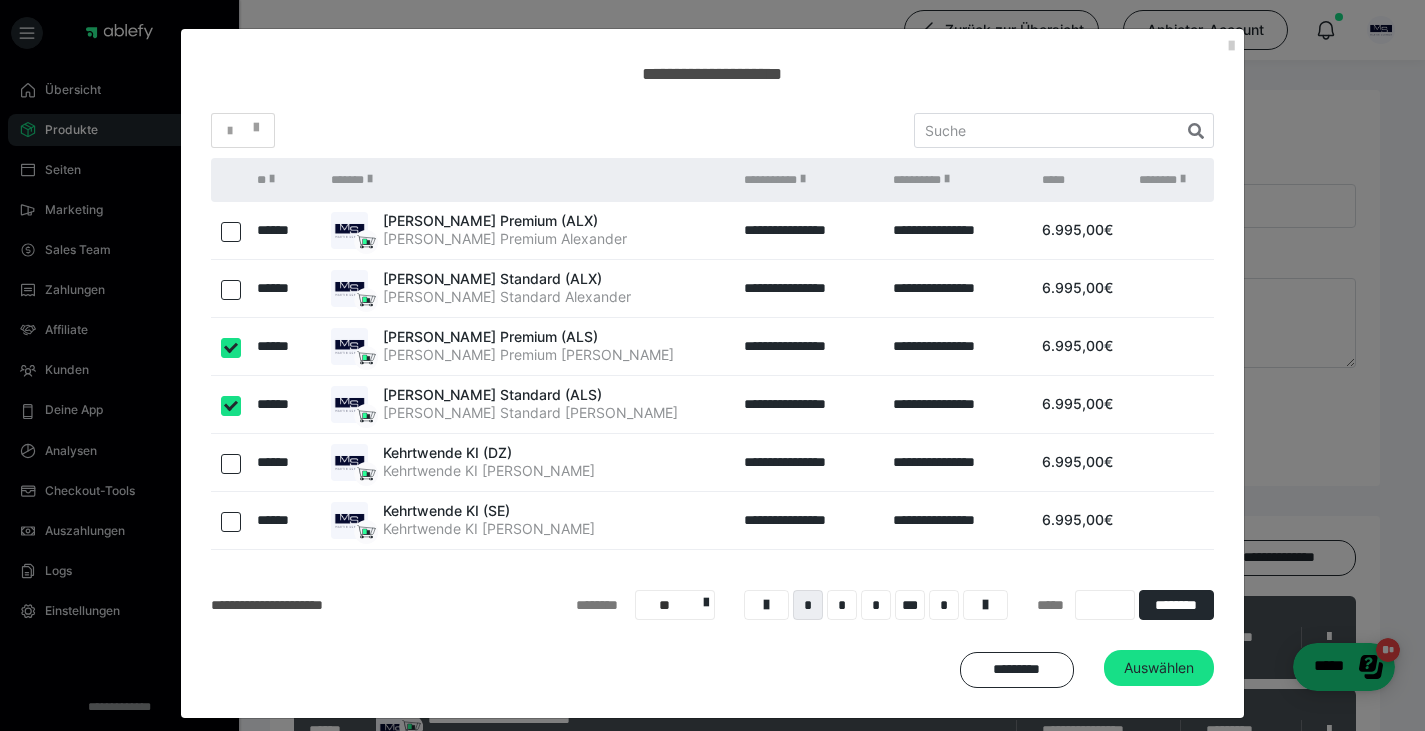 click at bounding box center [231, 290] 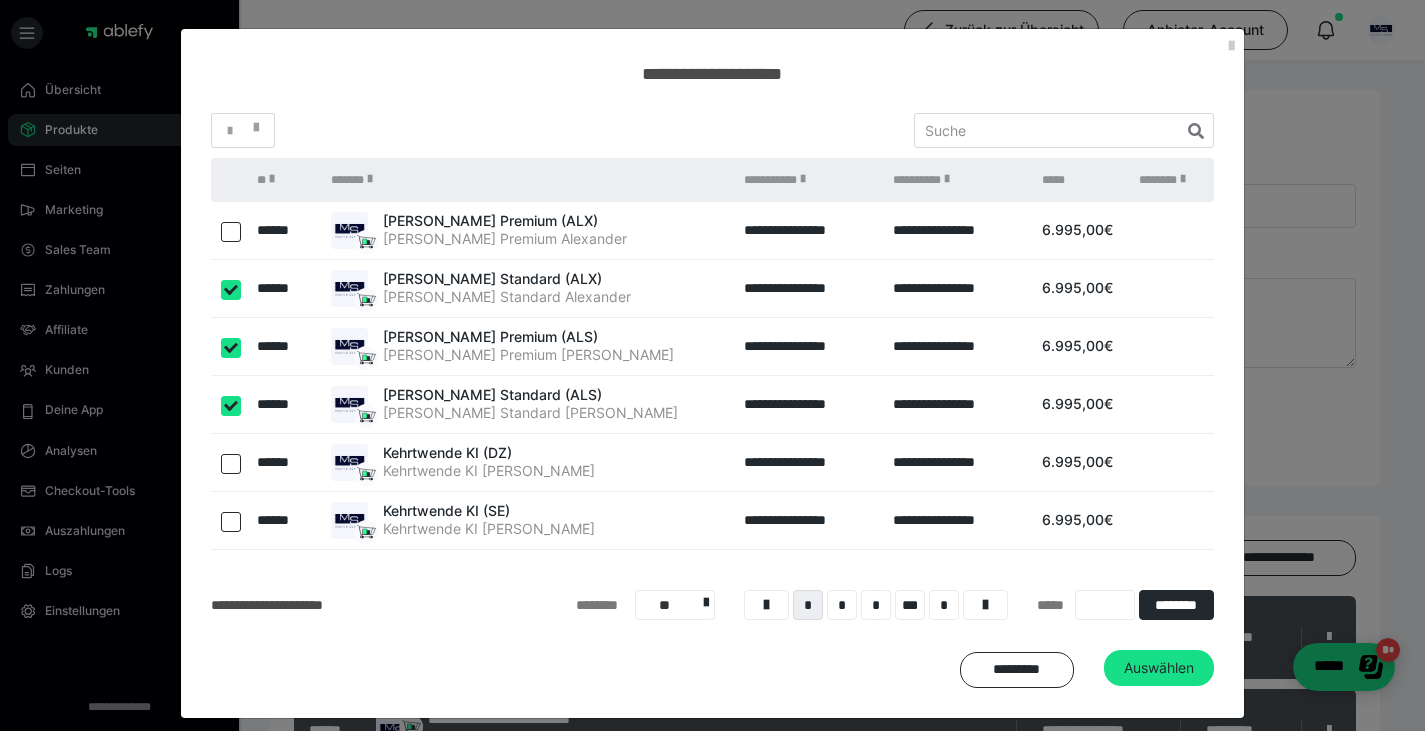 checkbox on "true" 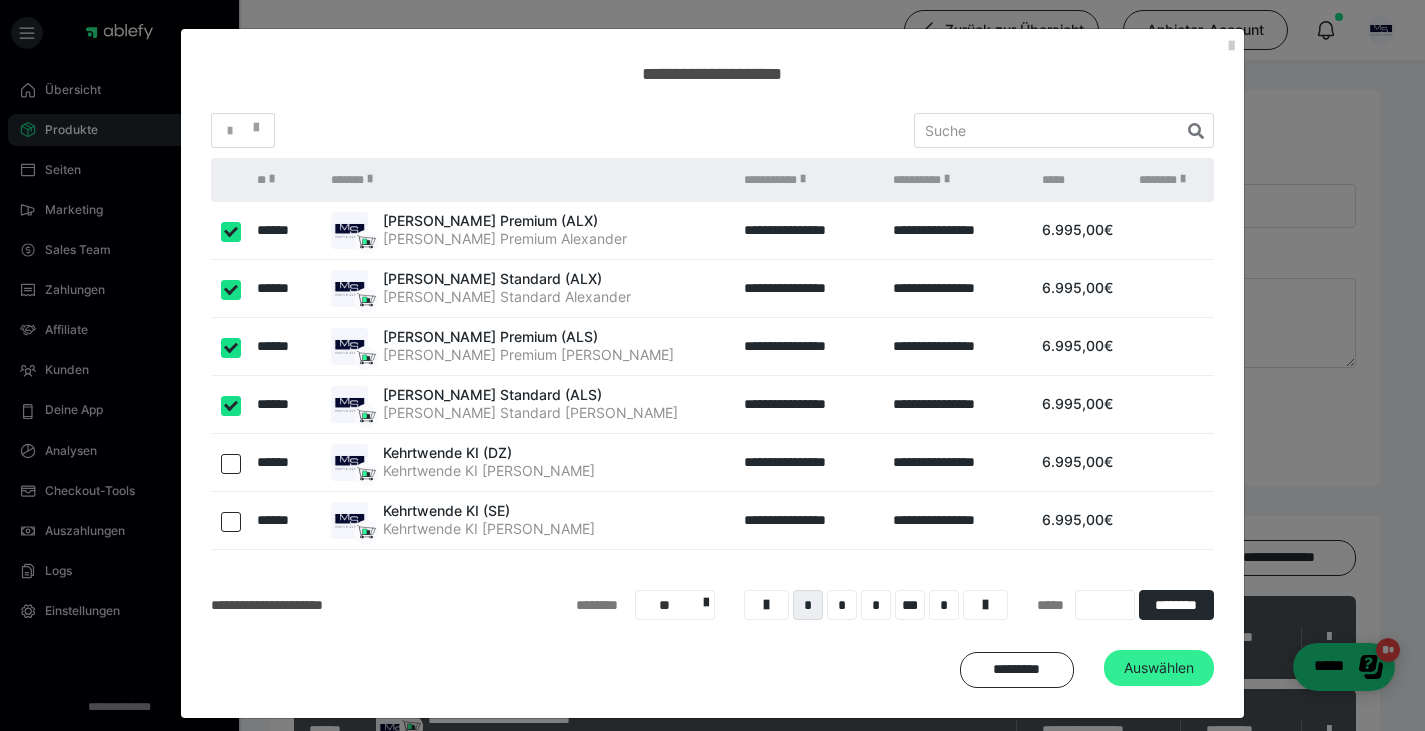 click on "Auswählen" at bounding box center [1159, 668] 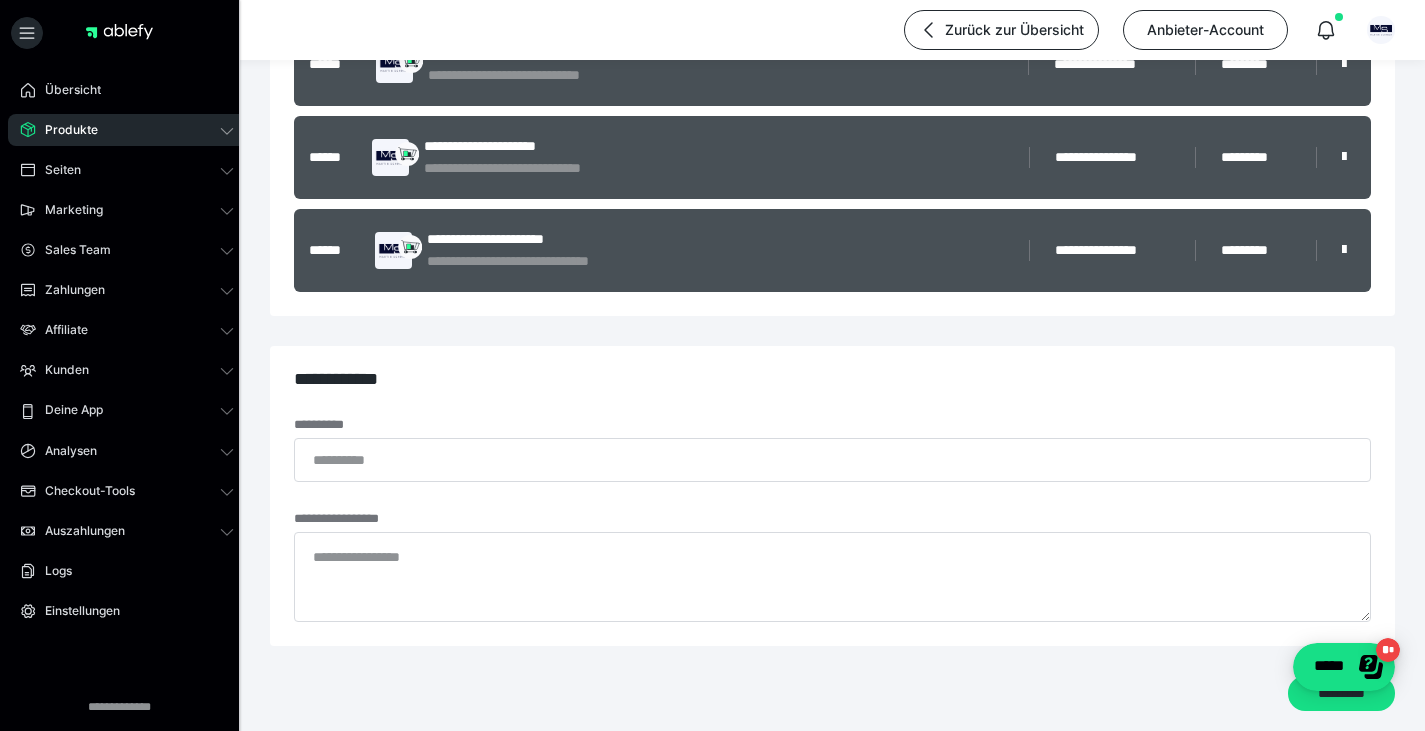 scroll, scrollTop: 3314, scrollLeft: 0, axis: vertical 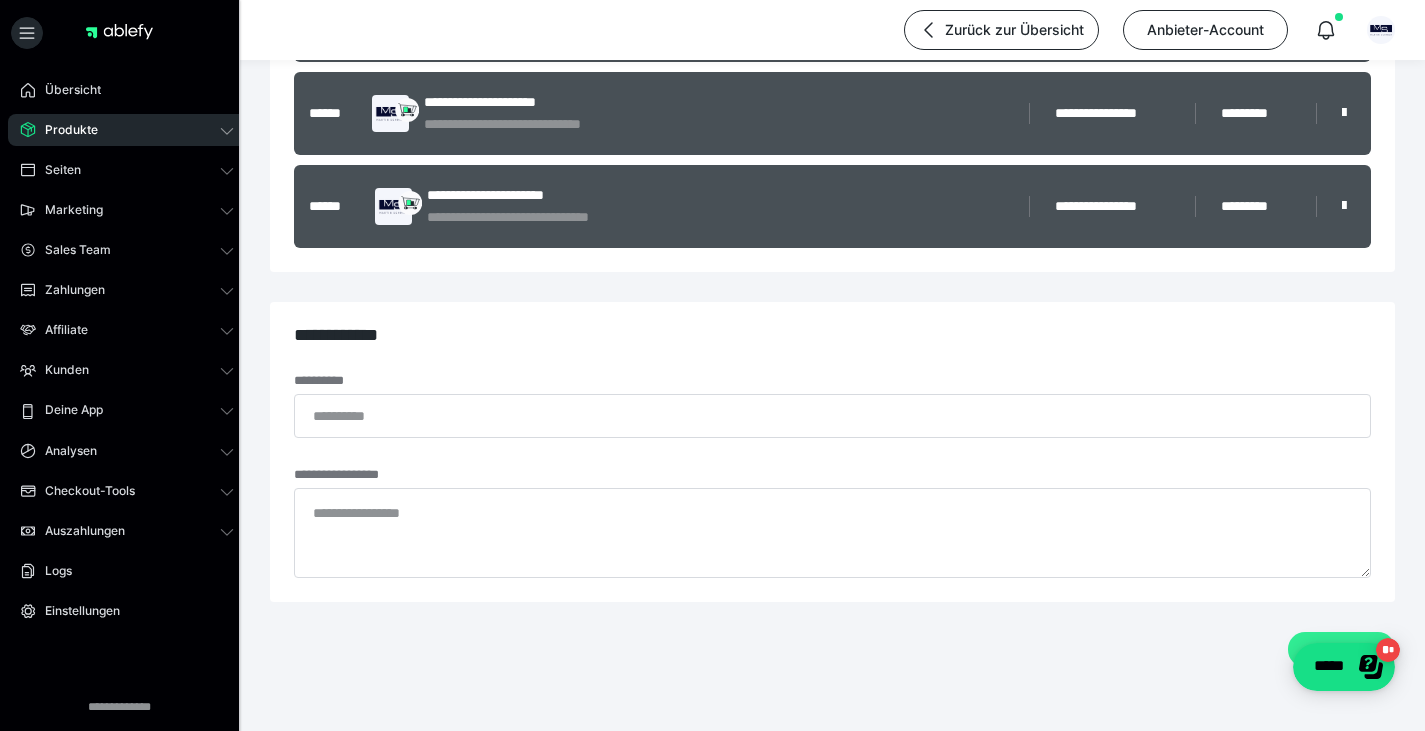 click on "*********" at bounding box center [1341, 650] 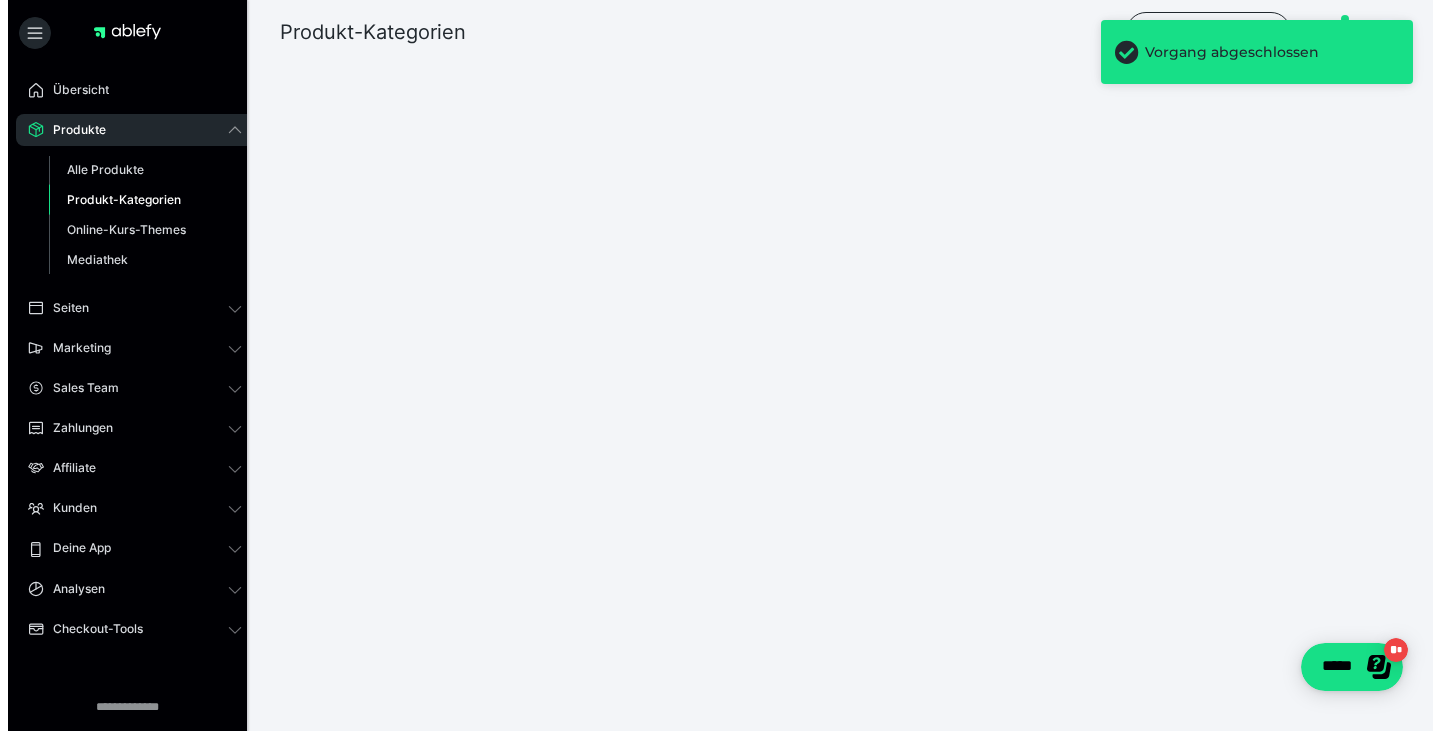 scroll, scrollTop: 0, scrollLeft: 0, axis: both 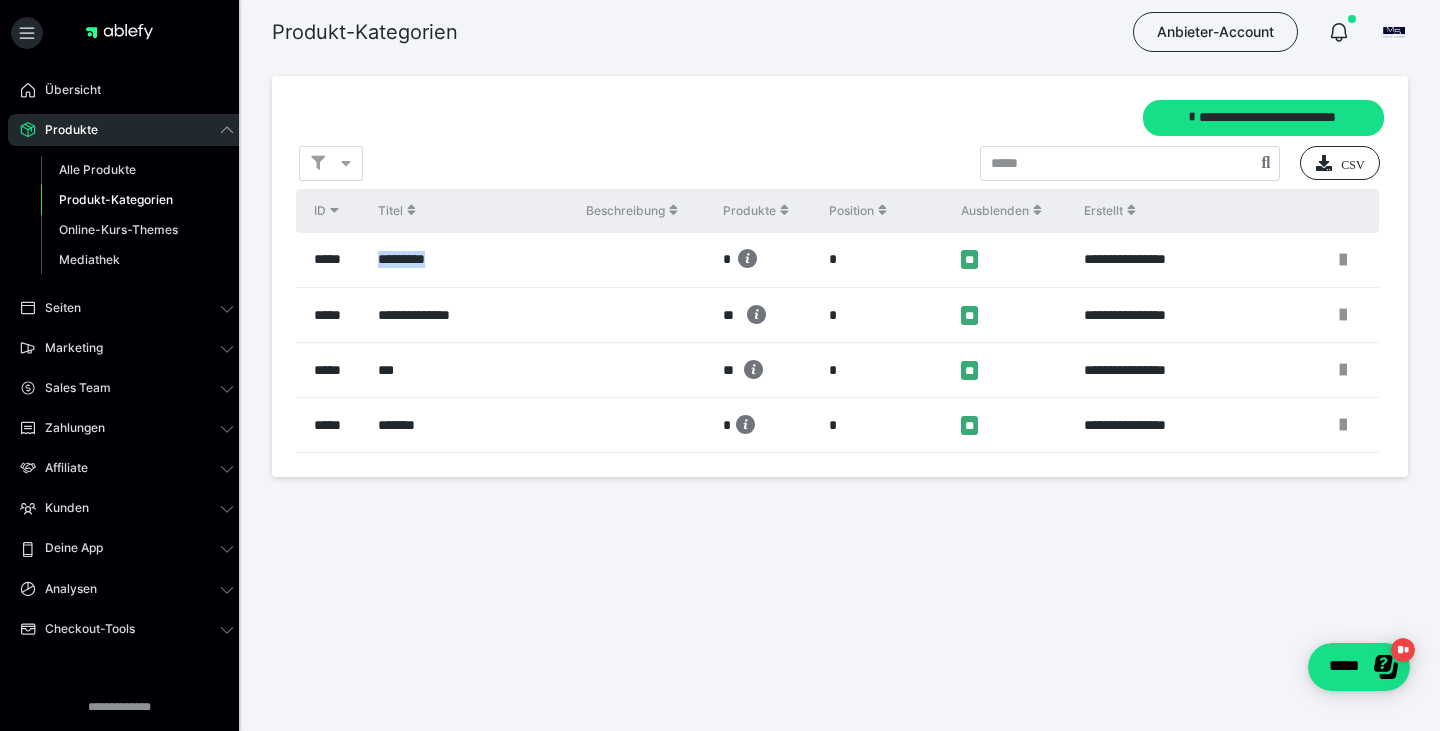 drag, startPoint x: 489, startPoint y: 260, endPoint x: 377, endPoint y: 248, distance: 112.64102 